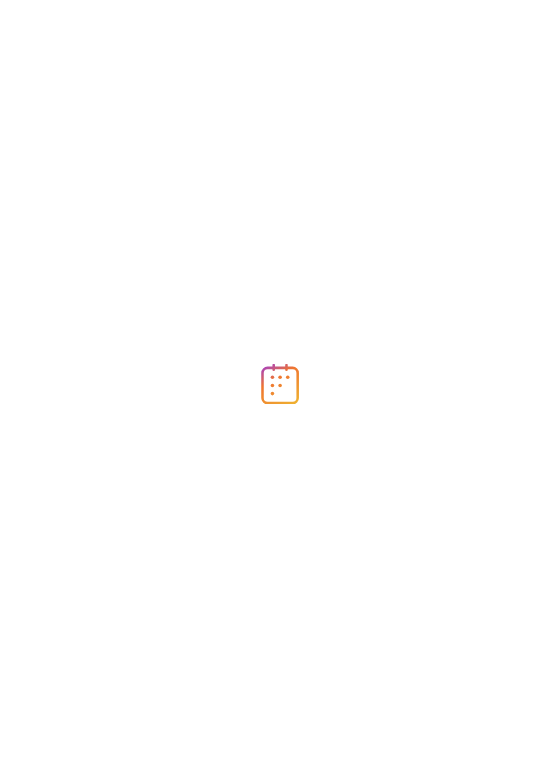 scroll, scrollTop: 0, scrollLeft: 0, axis: both 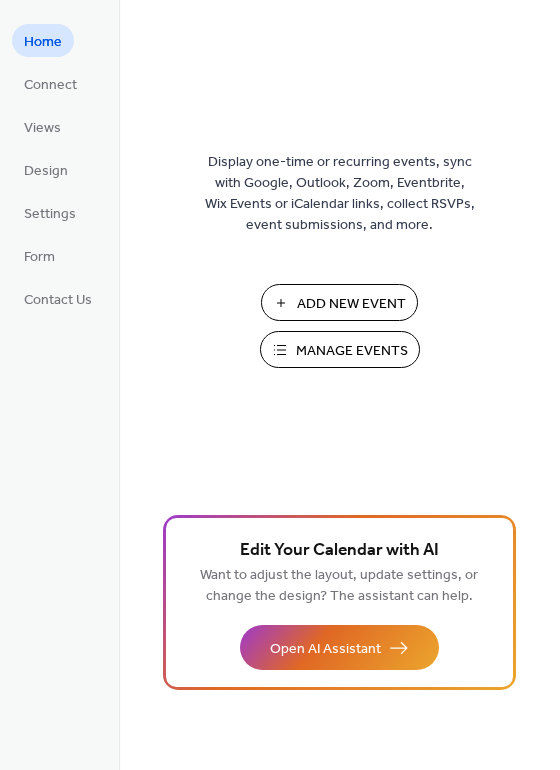 click on "Manage Events" at bounding box center (352, 351) 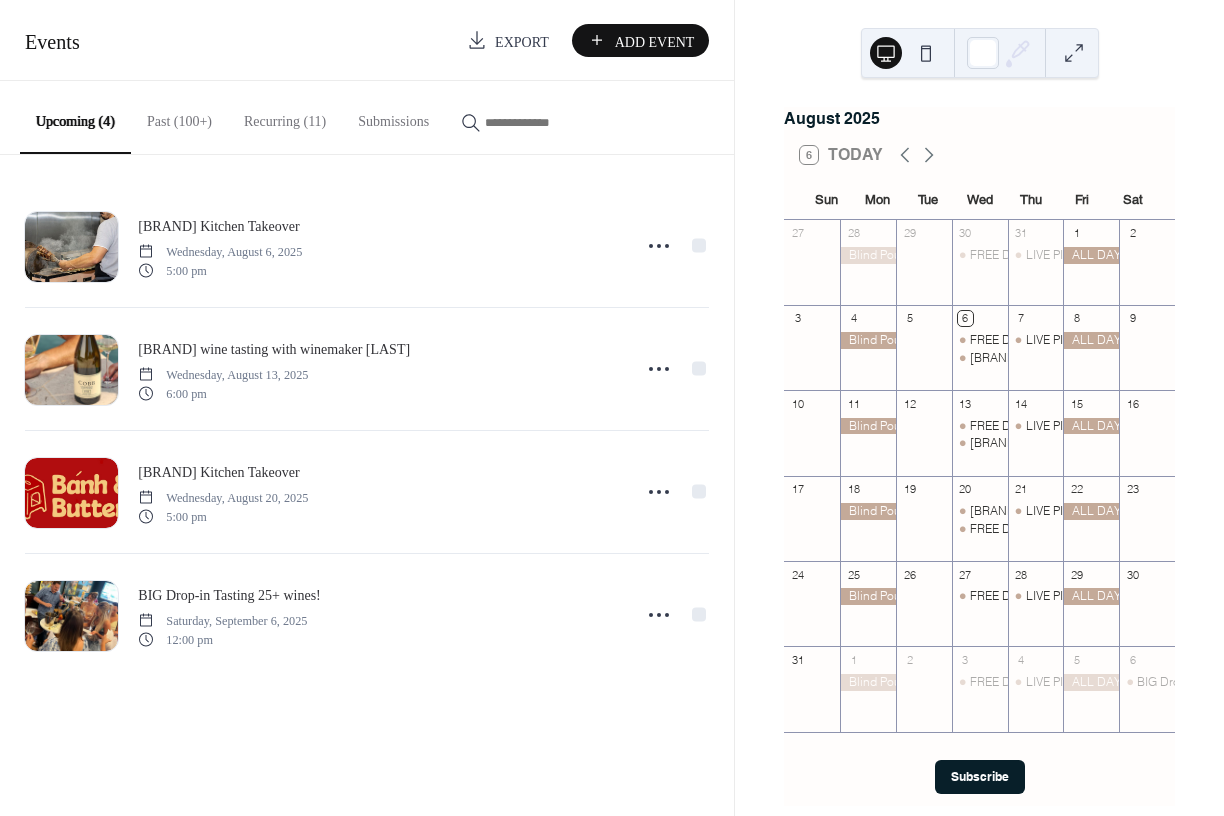scroll, scrollTop: 0, scrollLeft: 0, axis: both 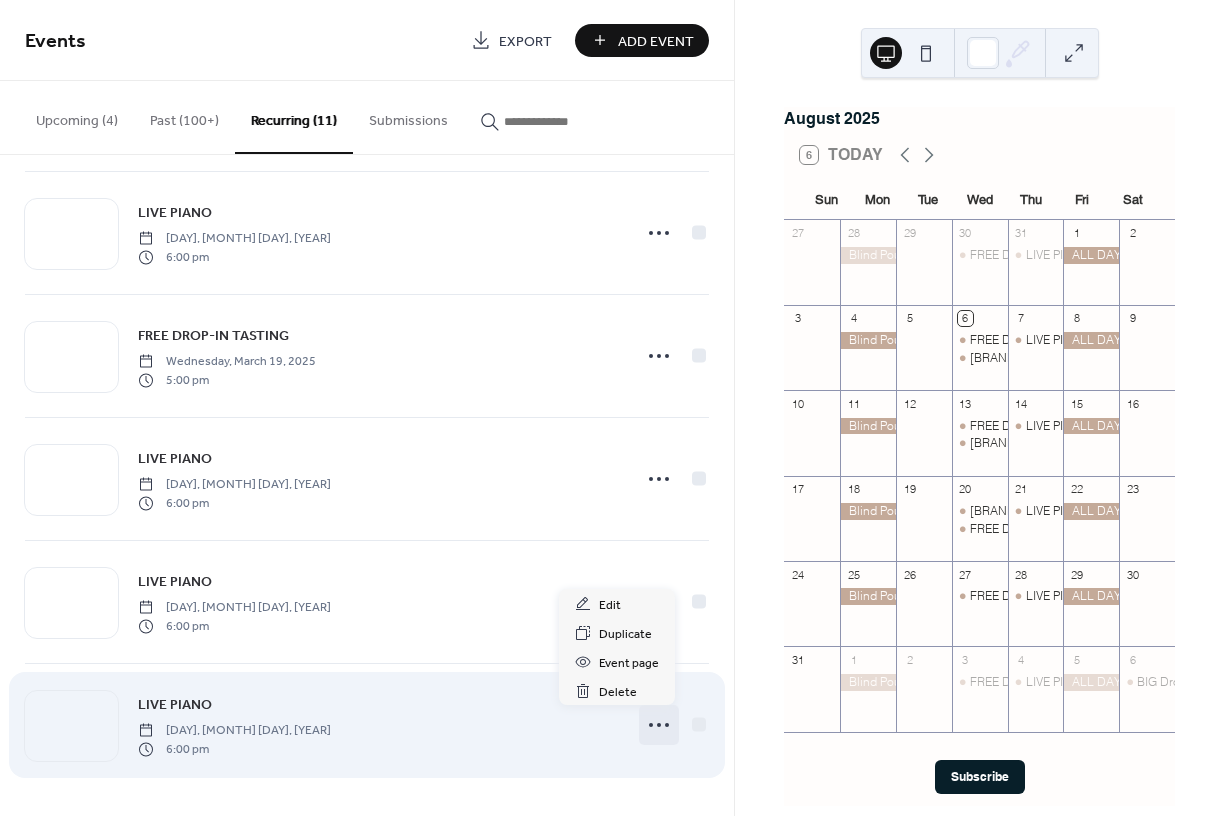 click 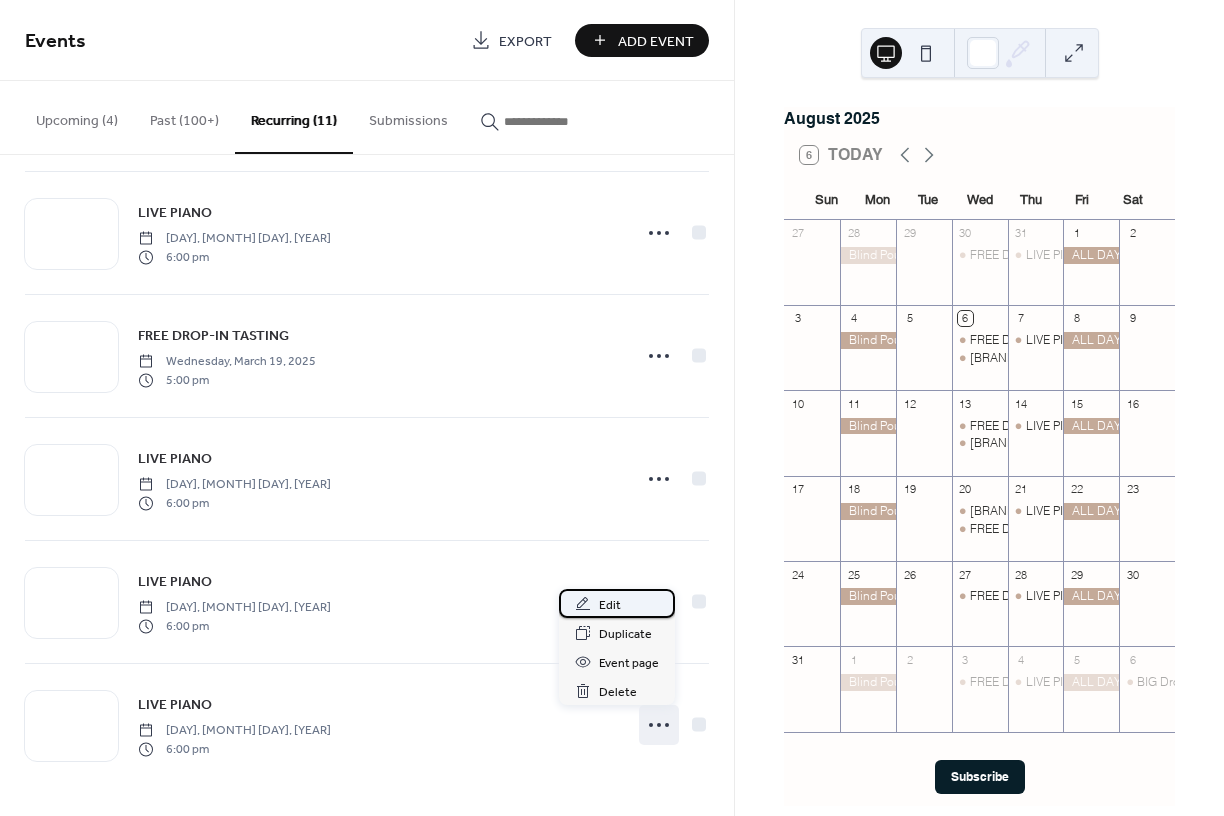 click on "Edit" at bounding box center [610, 605] 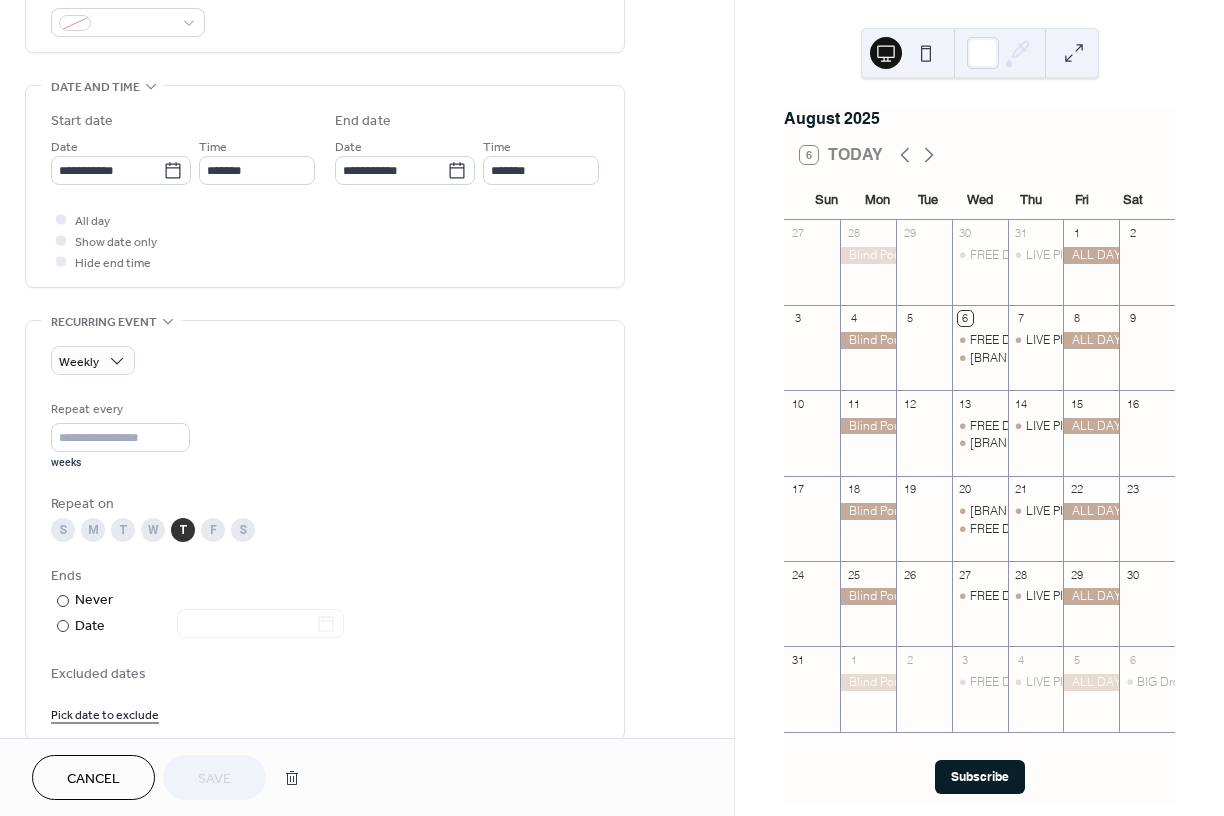 scroll, scrollTop: 573, scrollLeft: 0, axis: vertical 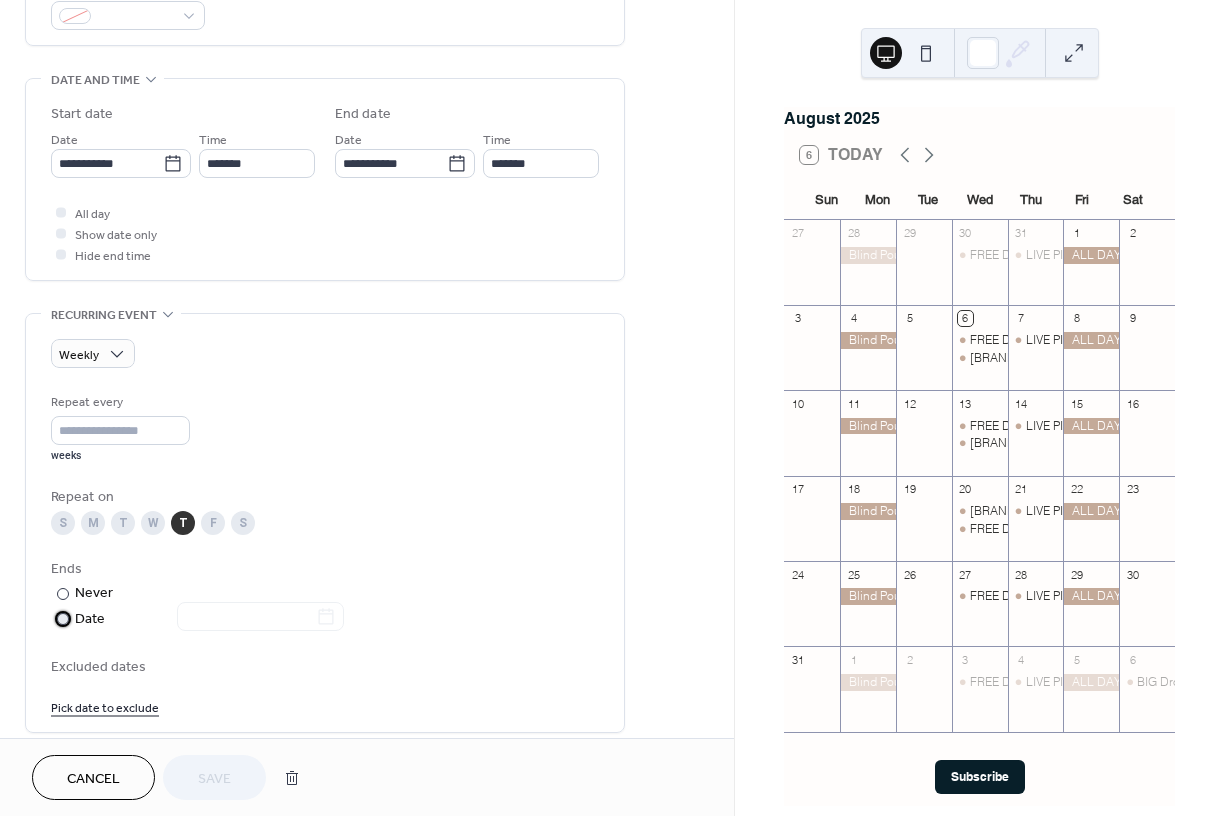 click at bounding box center [63, 619] 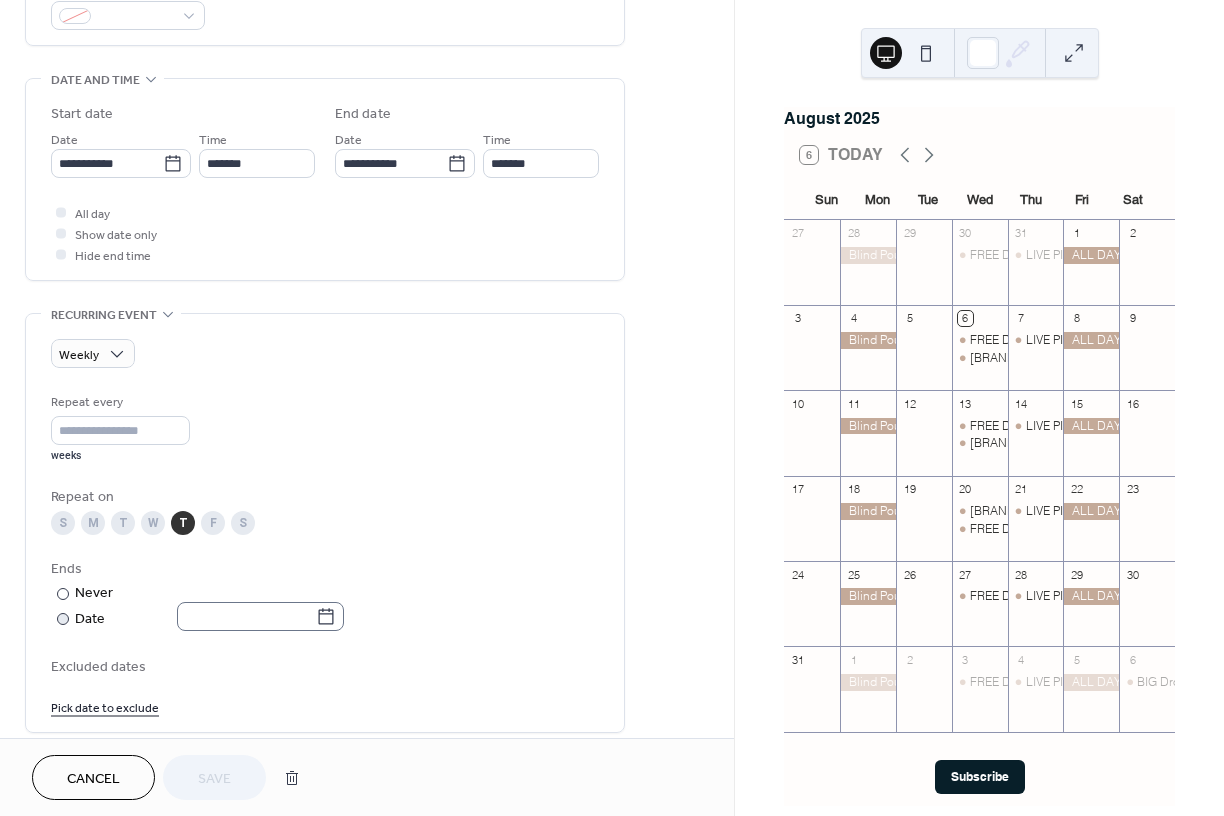 click on "**********" at bounding box center (612, 408) 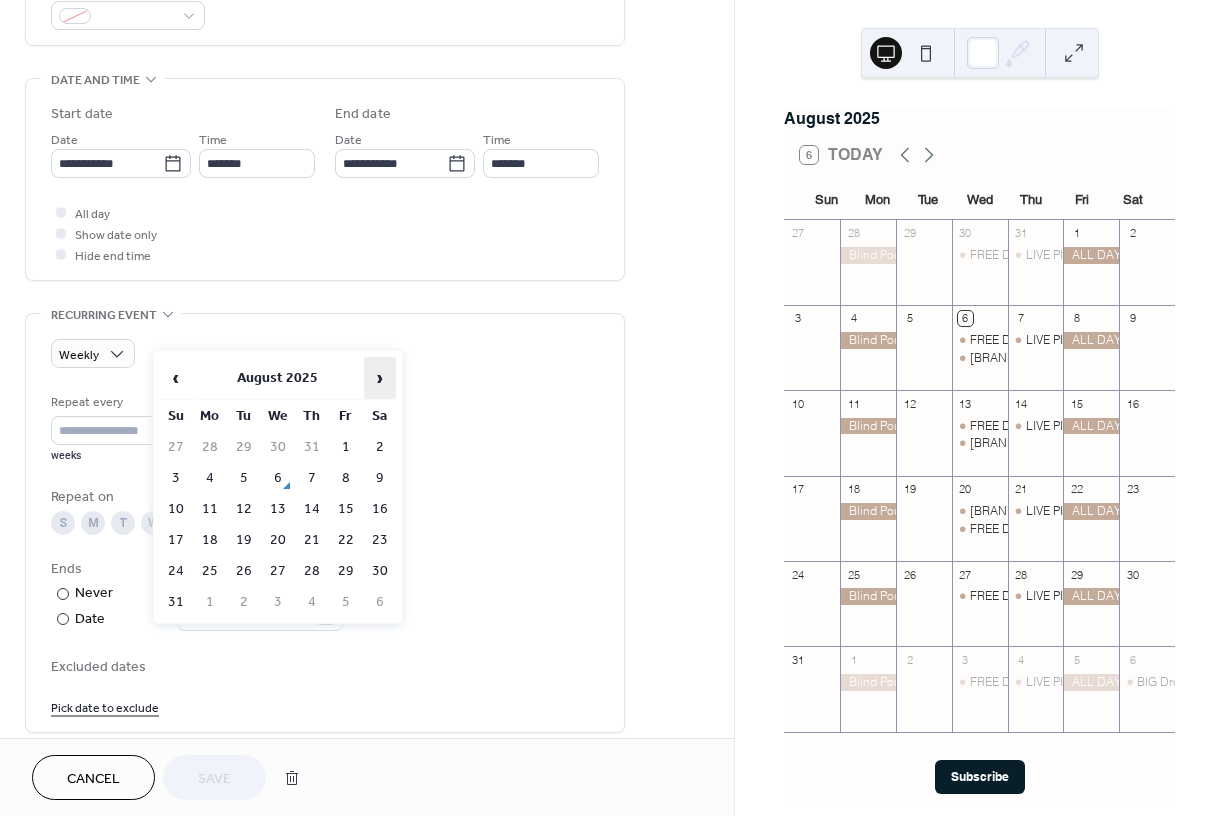 click on "›" at bounding box center [380, 378] 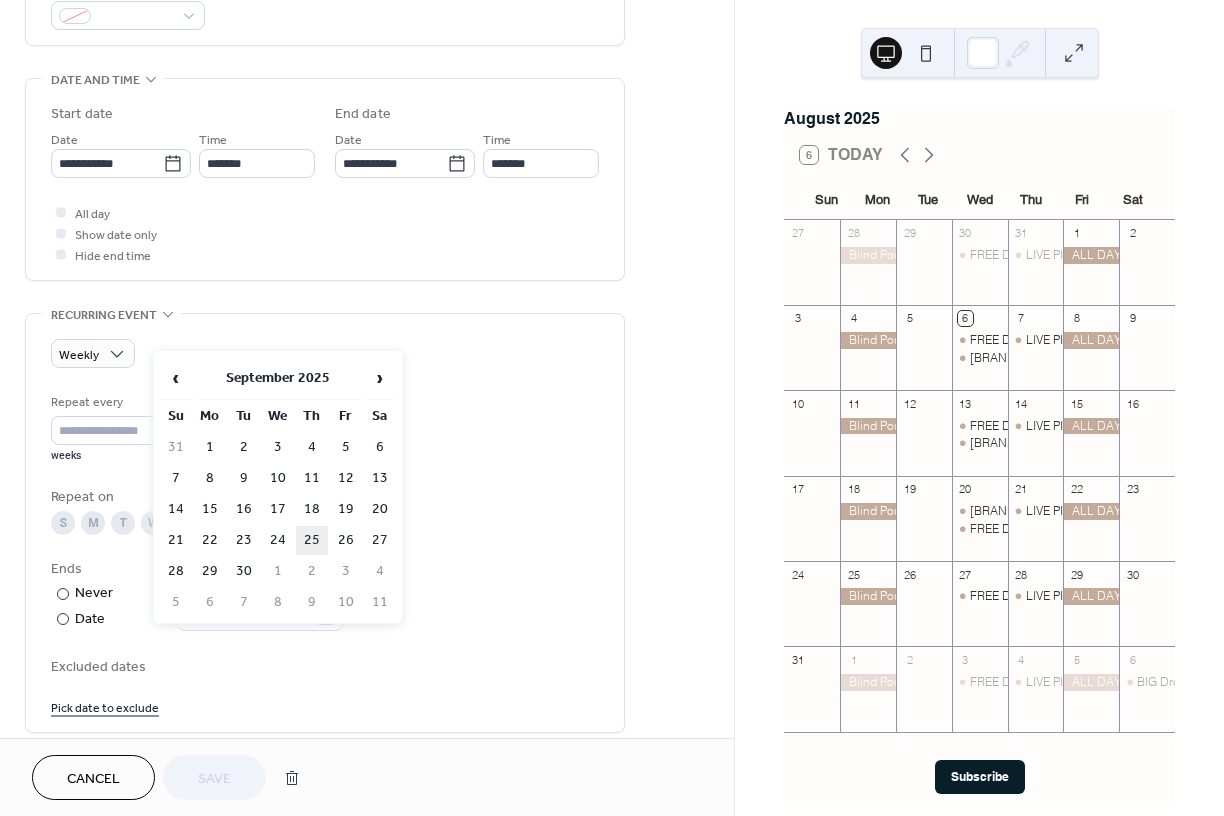 click on "25" at bounding box center [312, 540] 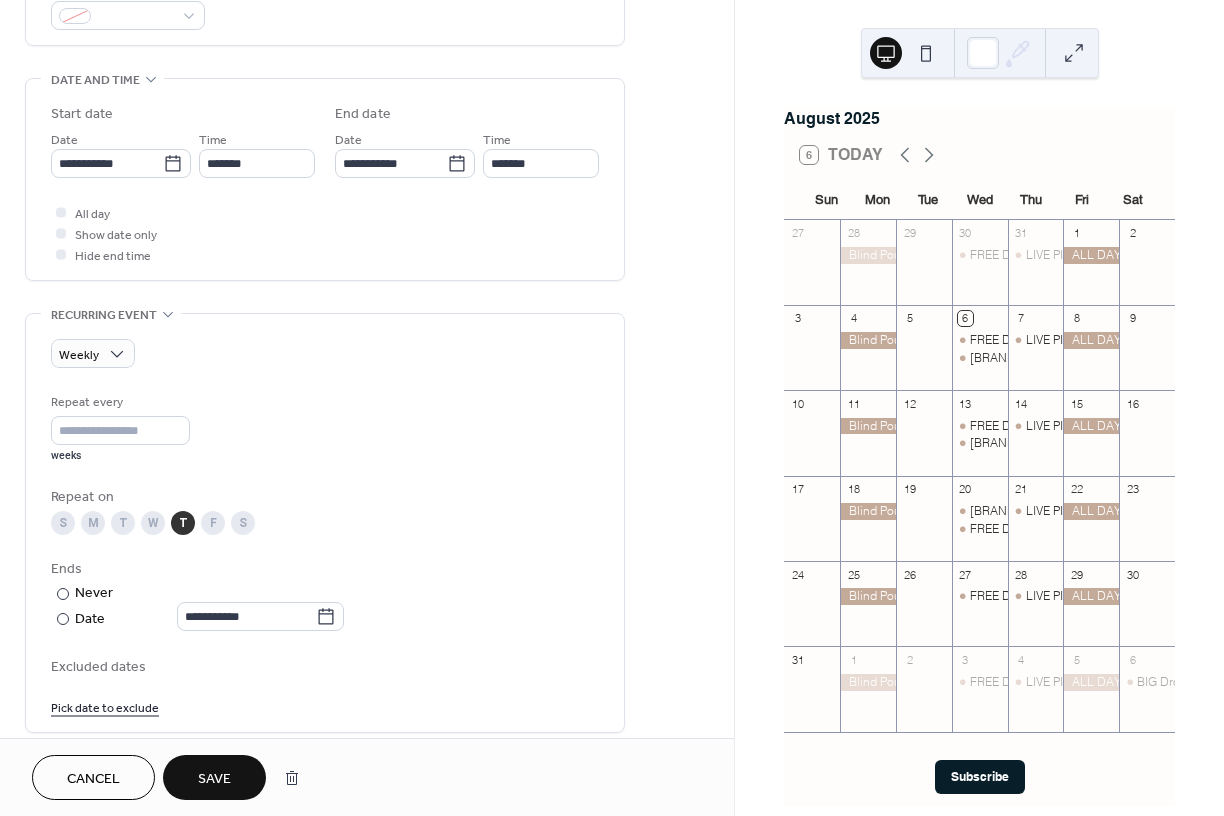 click on "Save" at bounding box center [214, 779] 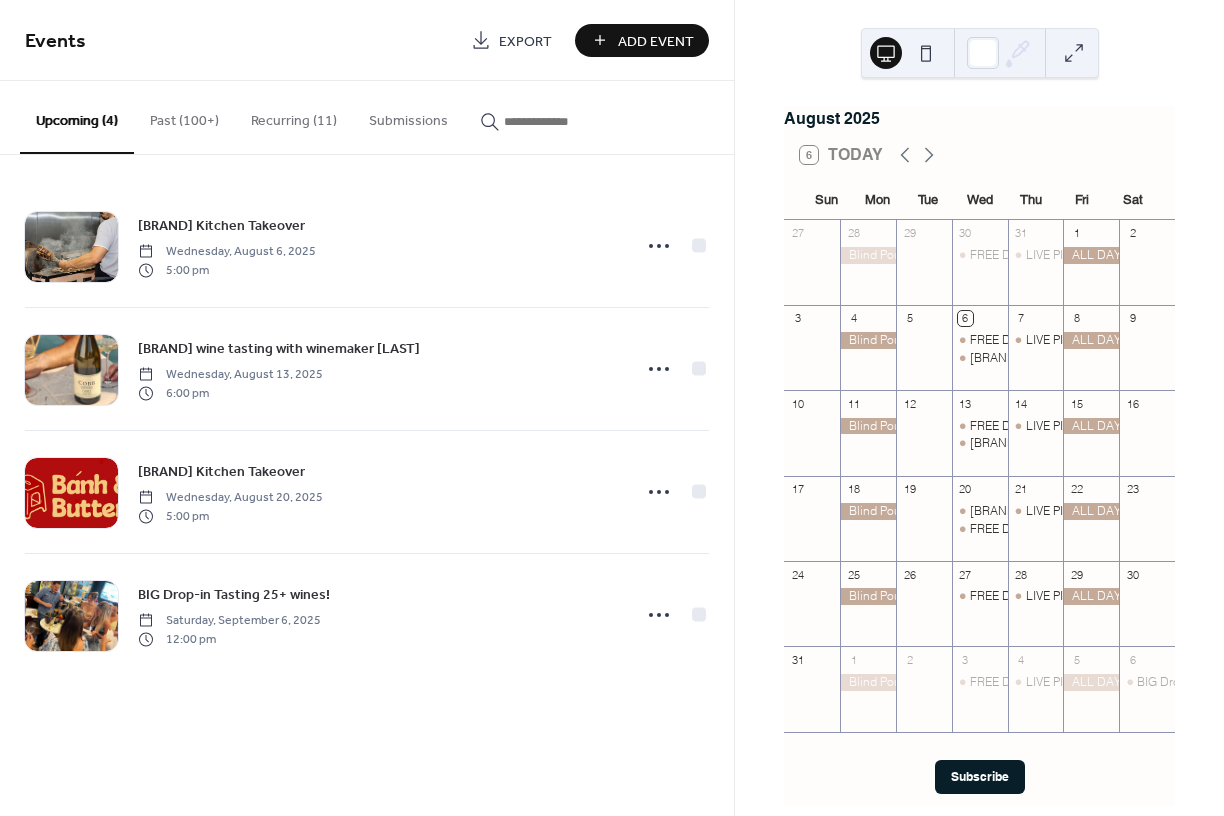 click at bounding box center [1074, 53] 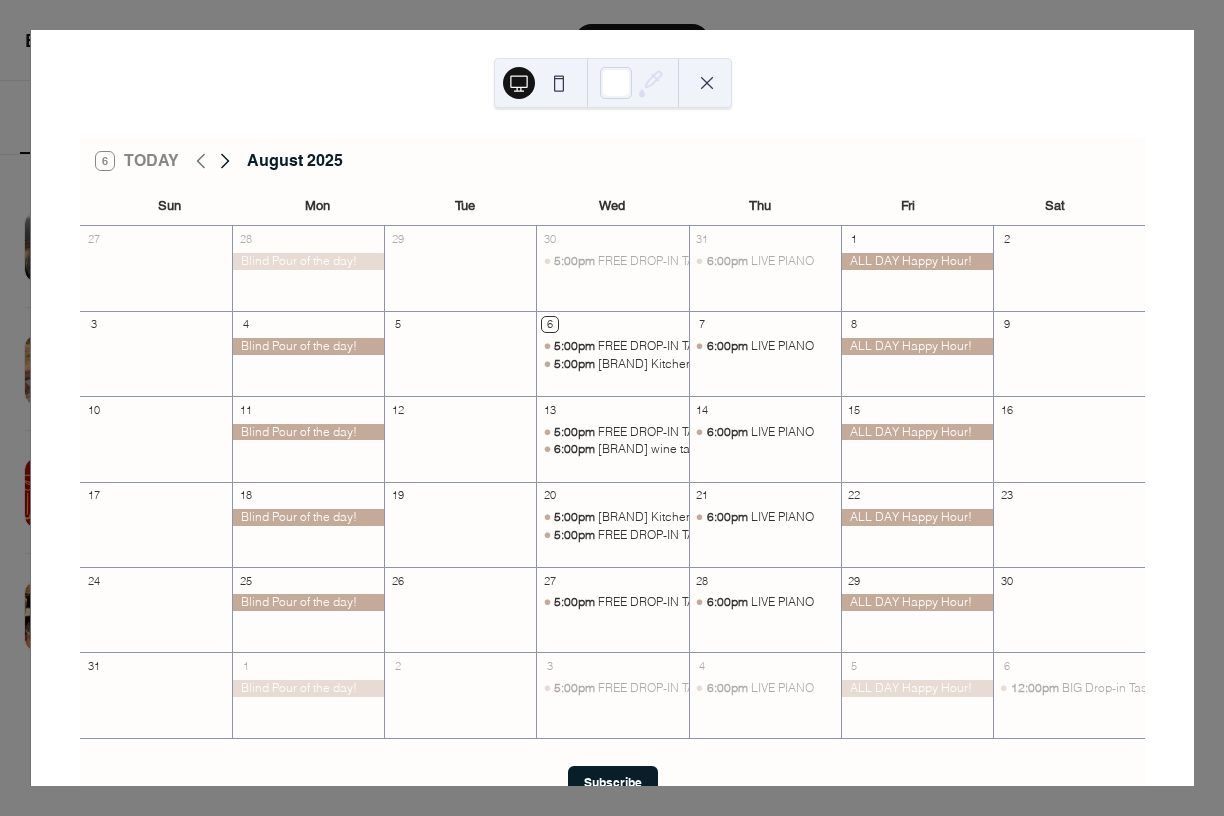 click 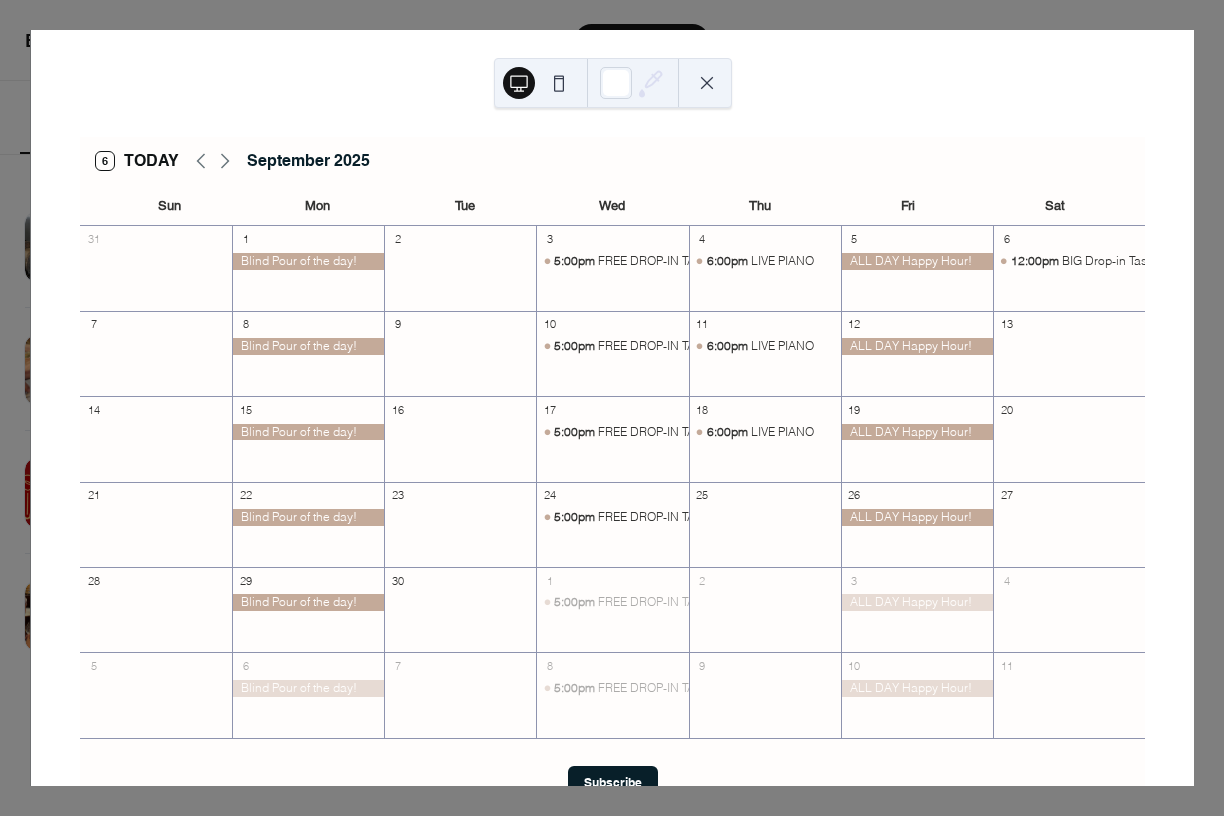 click at bounding box center [707, 83] 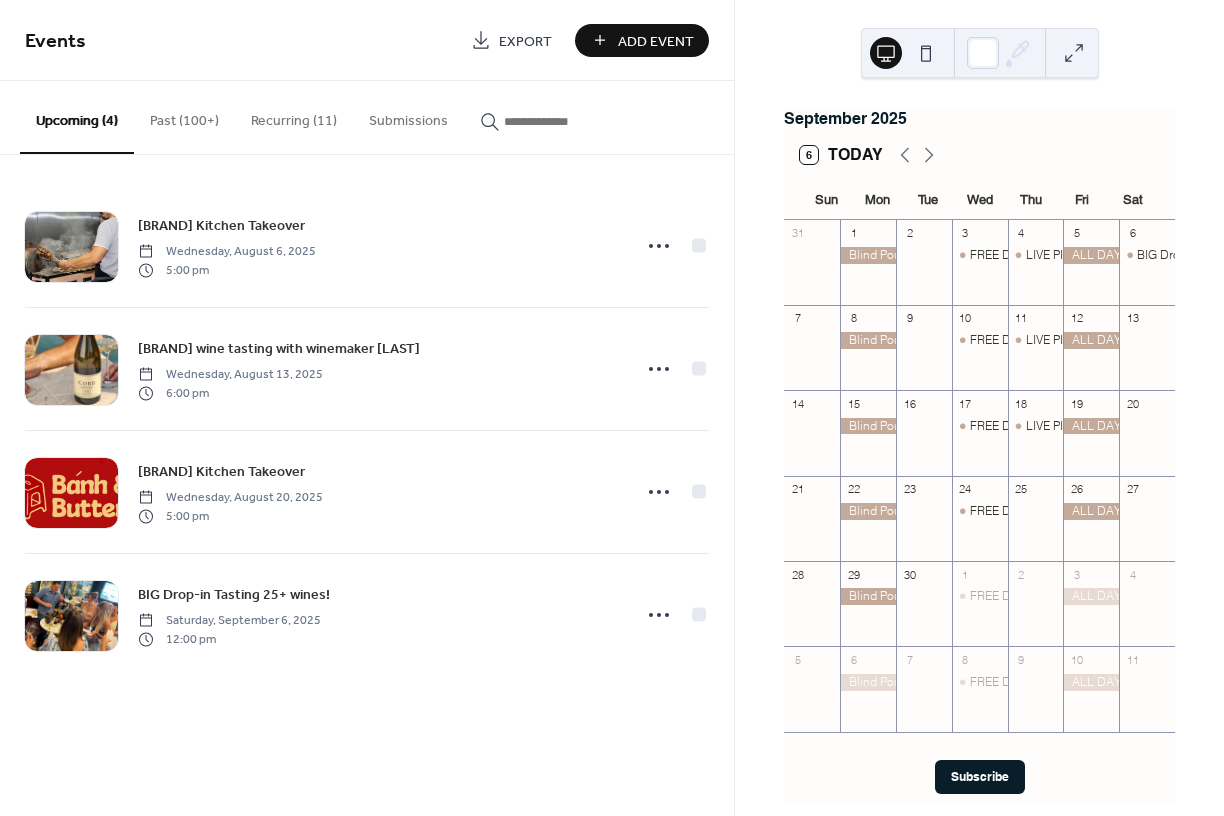 click on "Past (100+)" at bounding box center (184, 116) 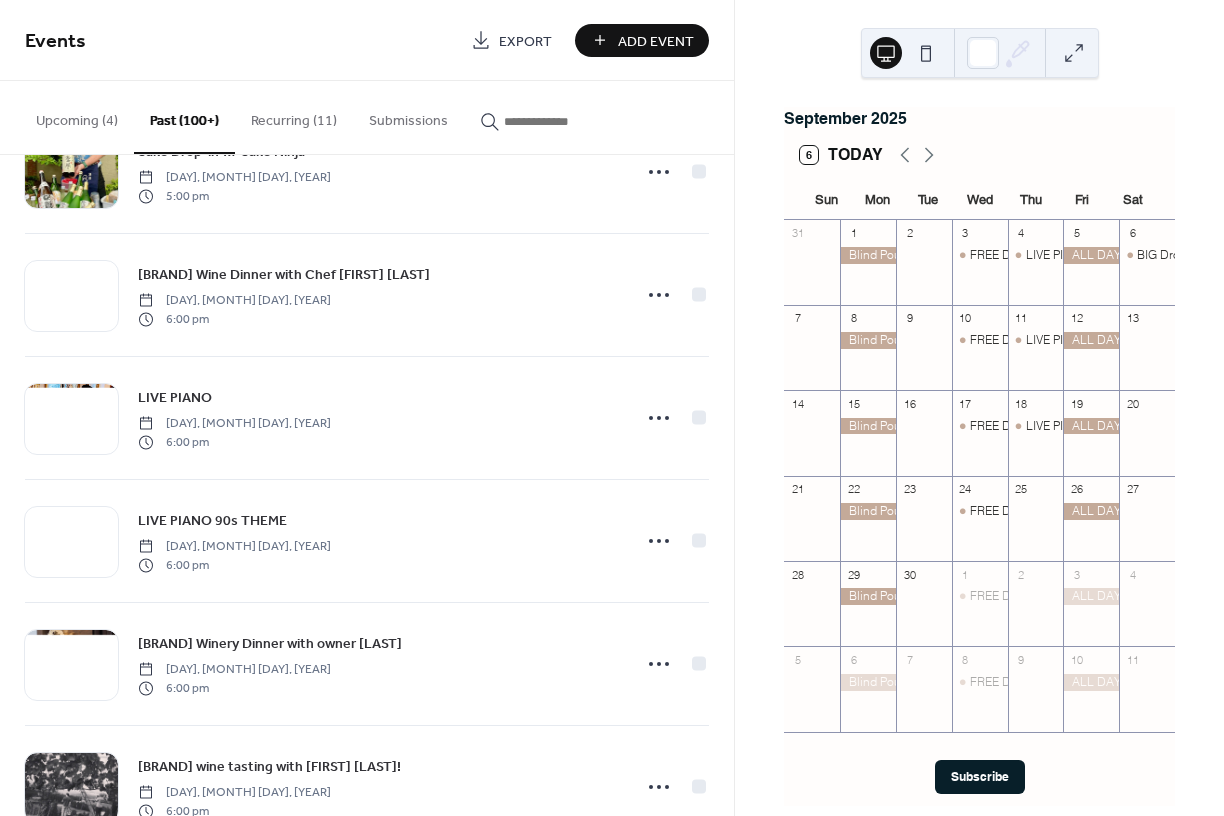 scroll, scrollTop: 2167, scrollLeft: 0, axis: vertical 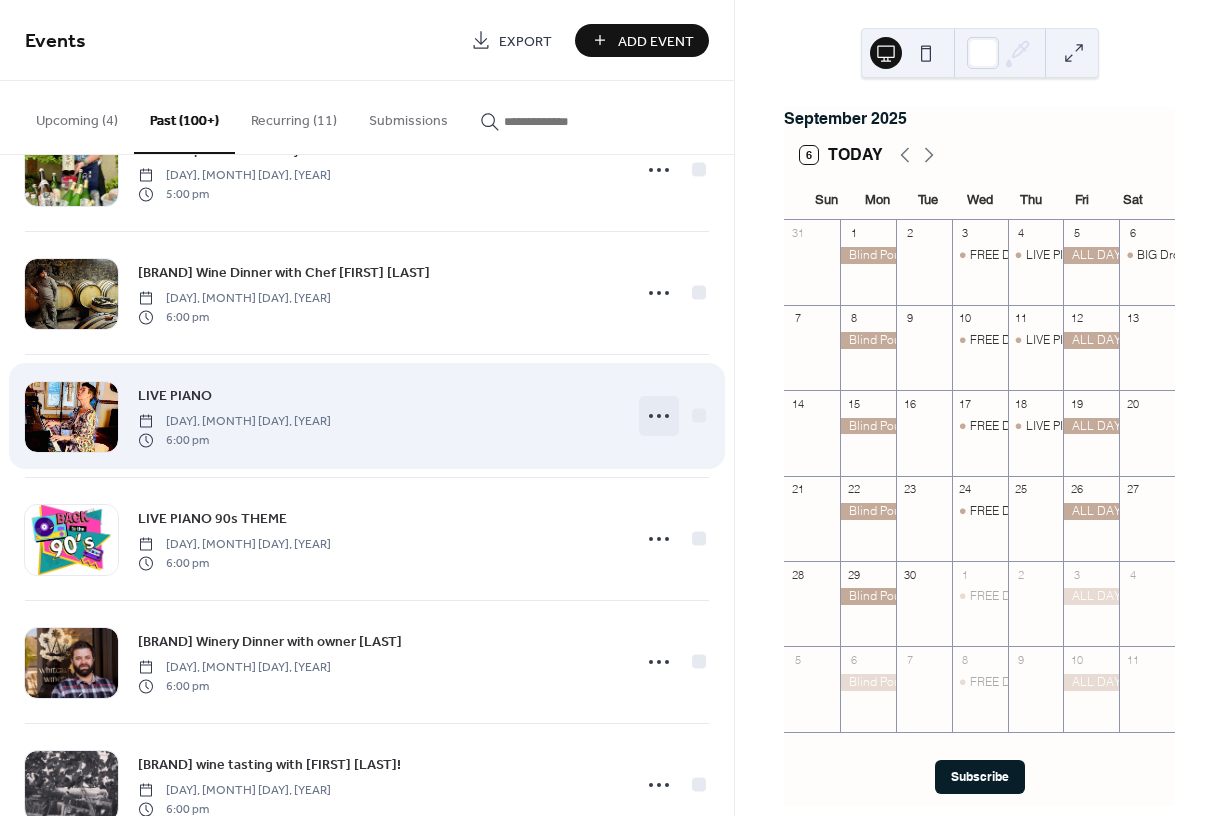 click 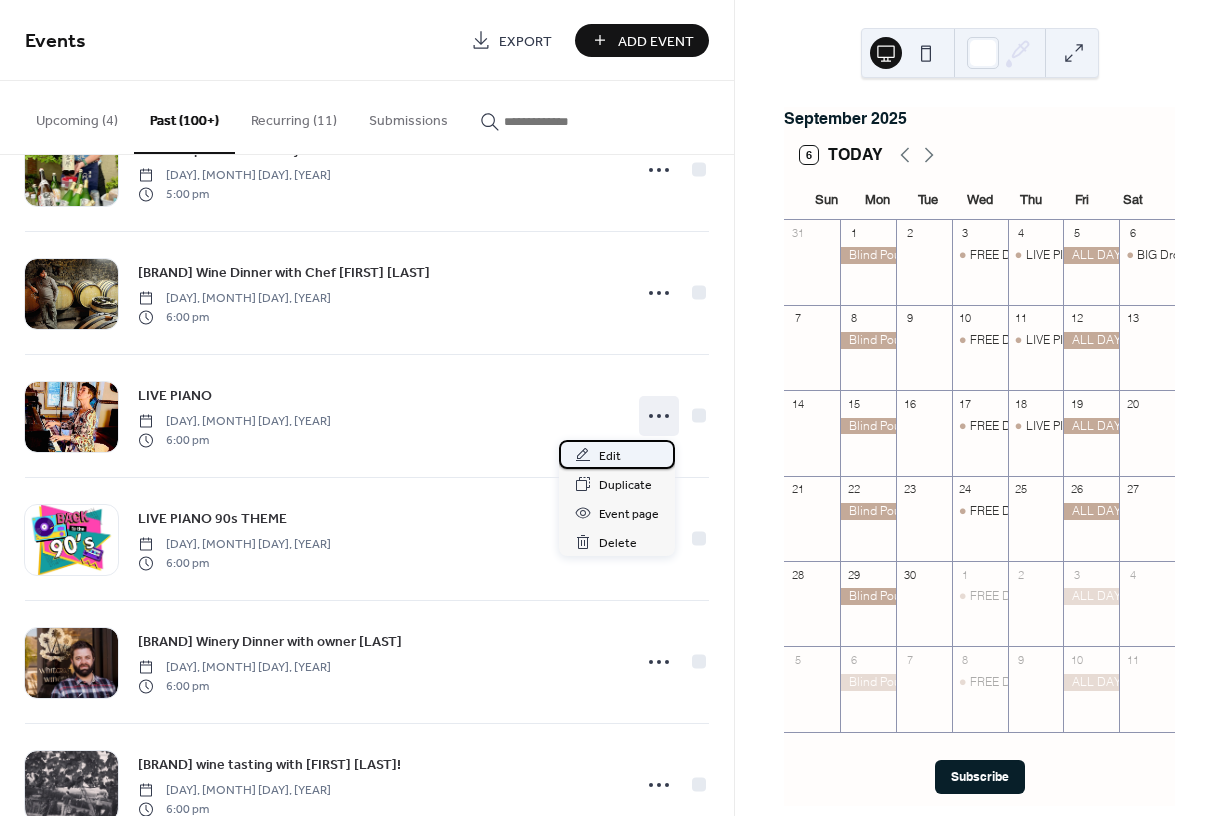 click on "Edit" at bounding box center [610, 456] 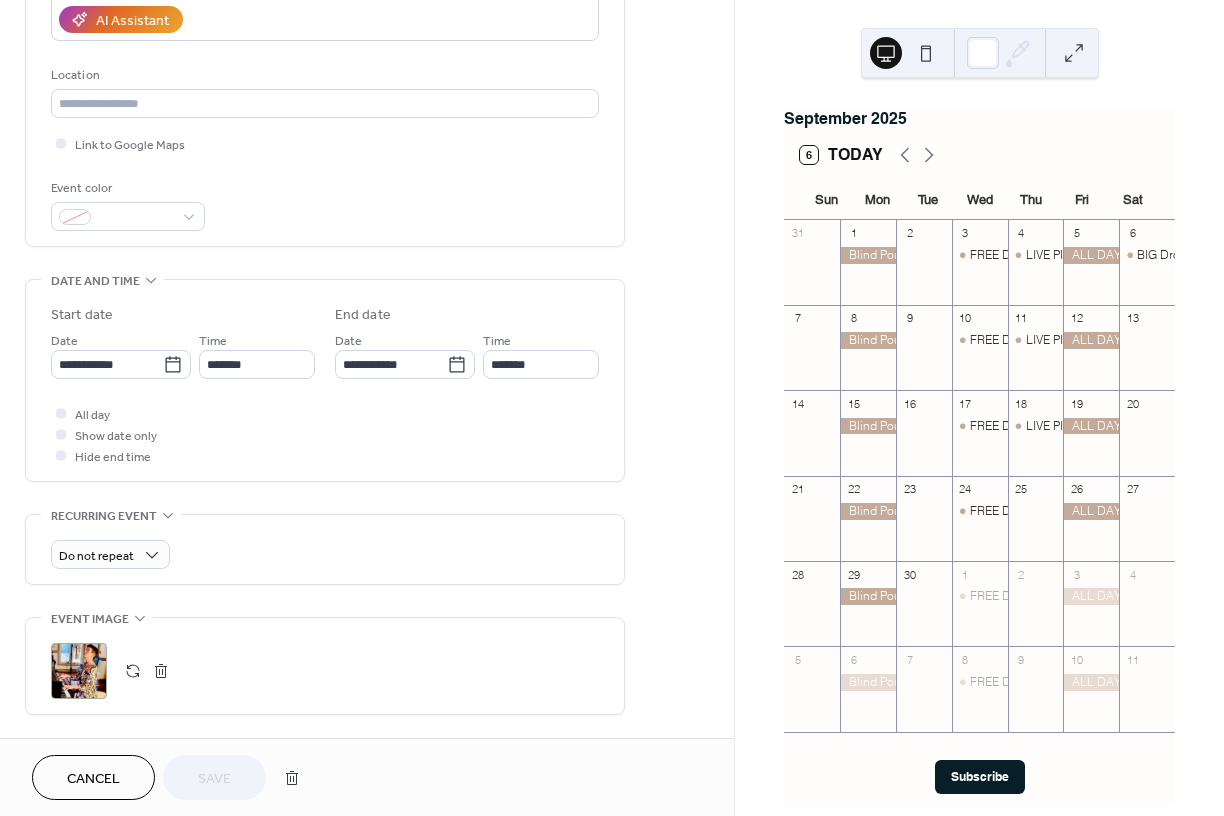 scroll, scrollTop: 406, scrollLeft: 0, axis: vertical 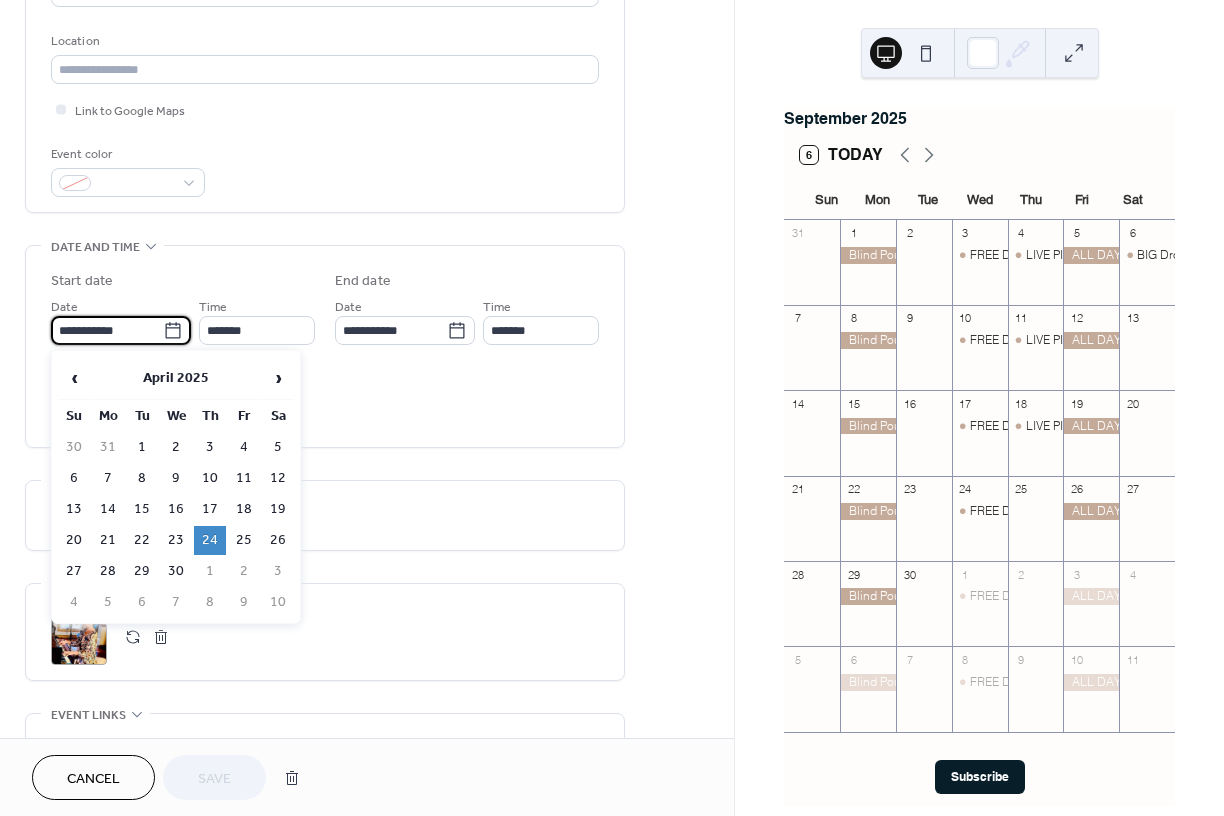 click on "**********" at bounding box center (107, 330) 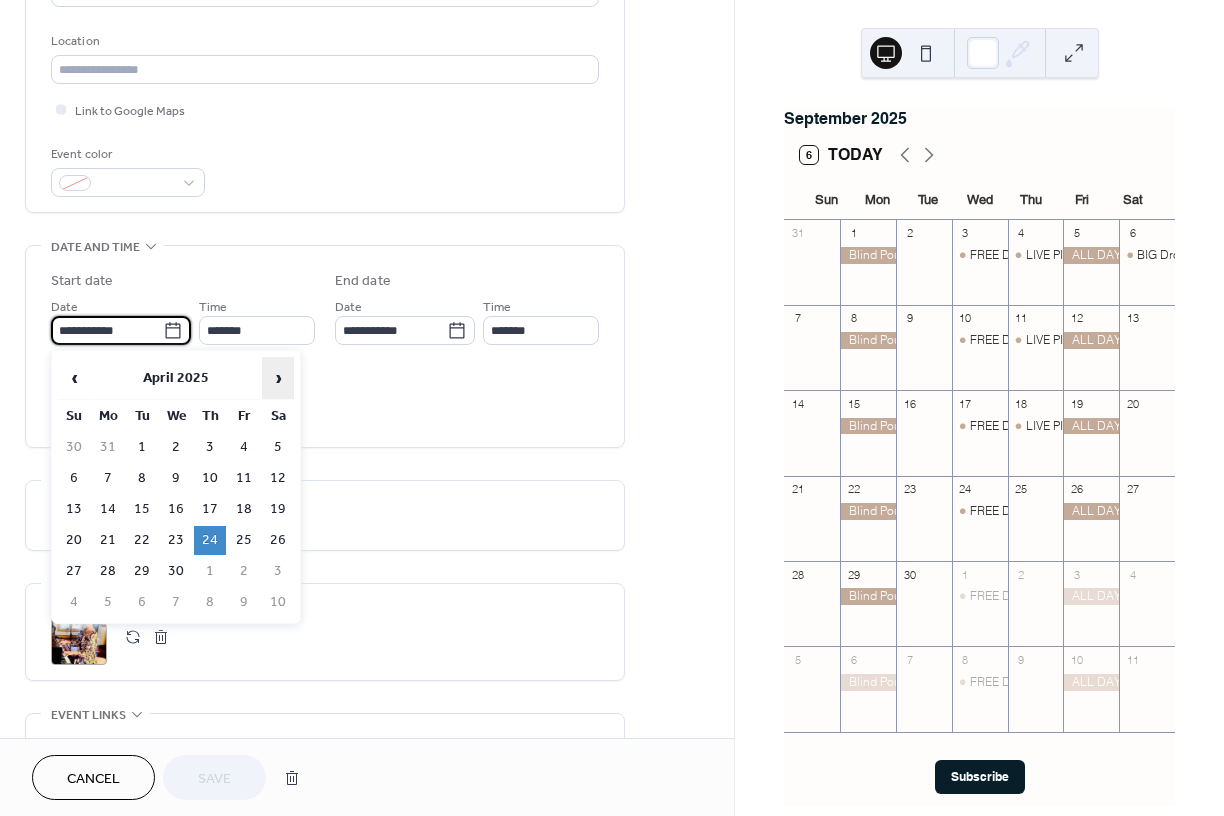 click on "›" at bounding box center (278, 378) 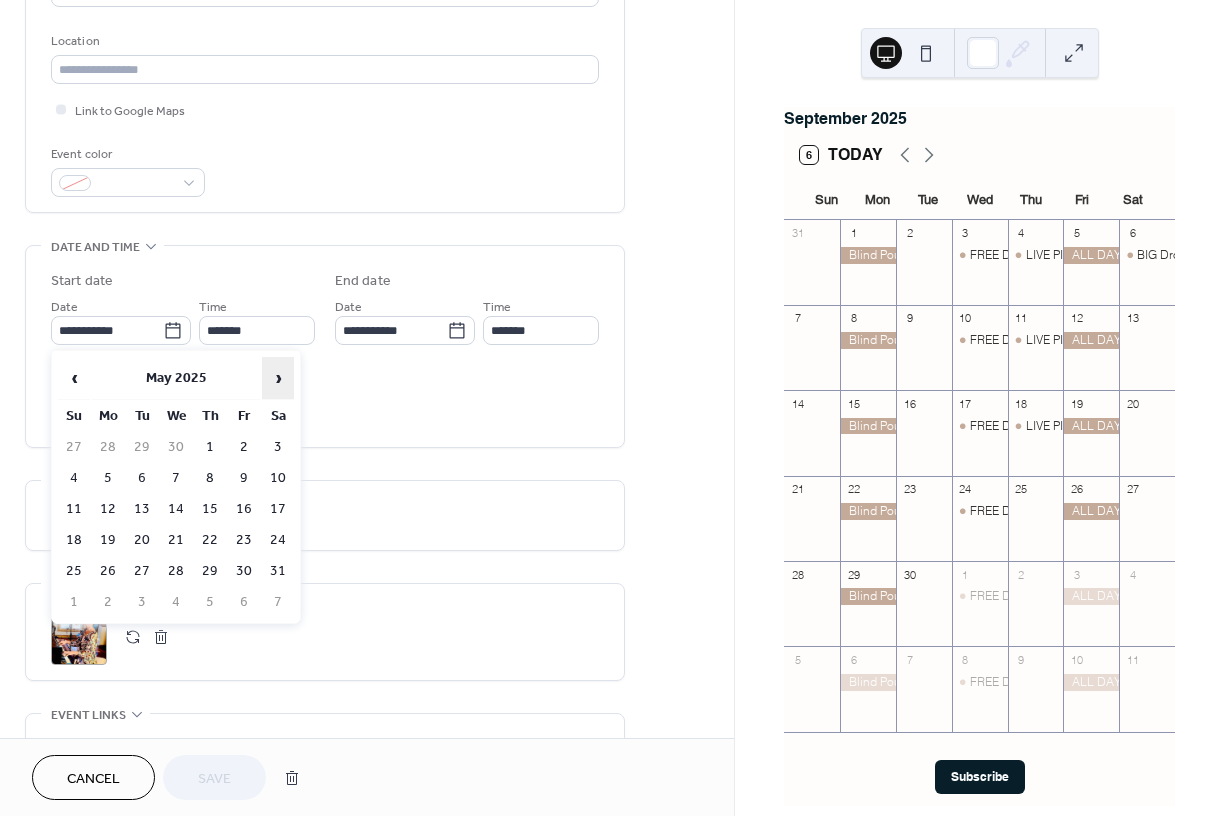 click on "›" at bounding box center (278, 378) 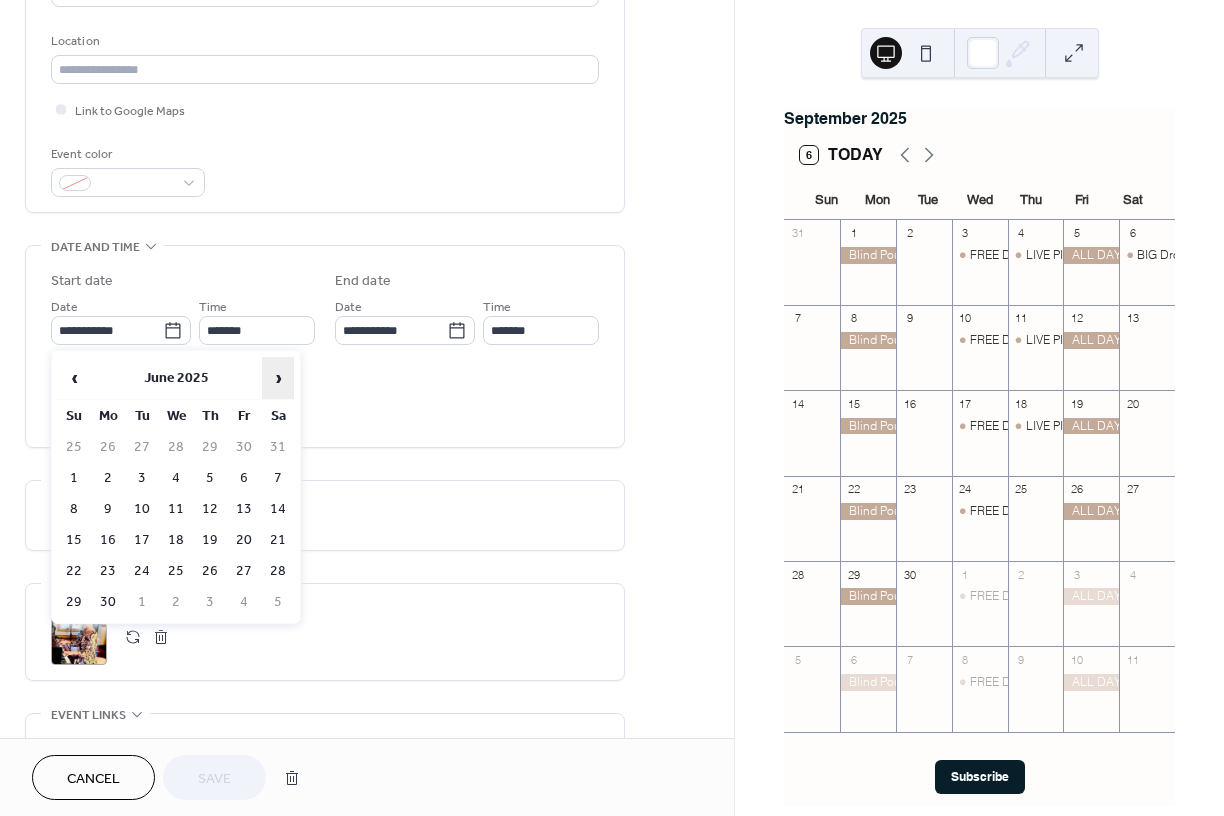 click on "›" at bounding box center [278, 378] 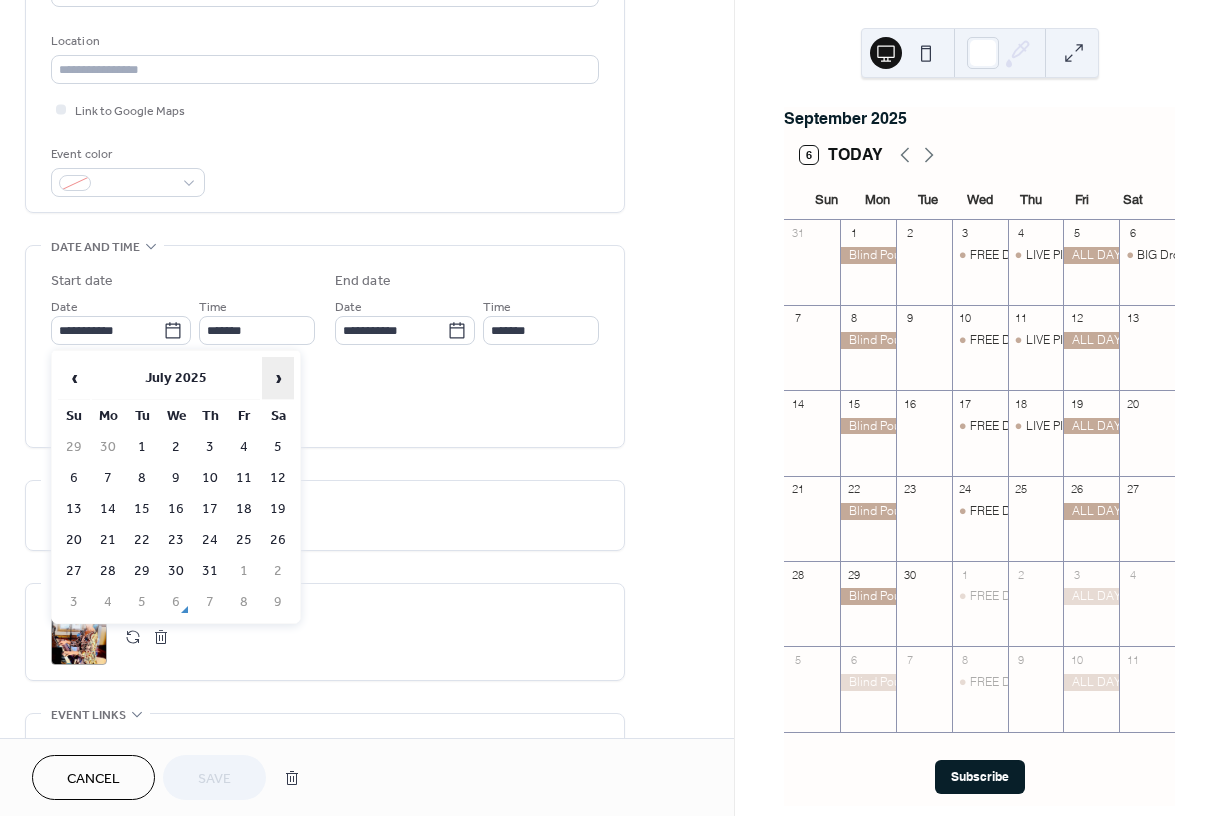 click on "›" at bounding box center (278, 378) 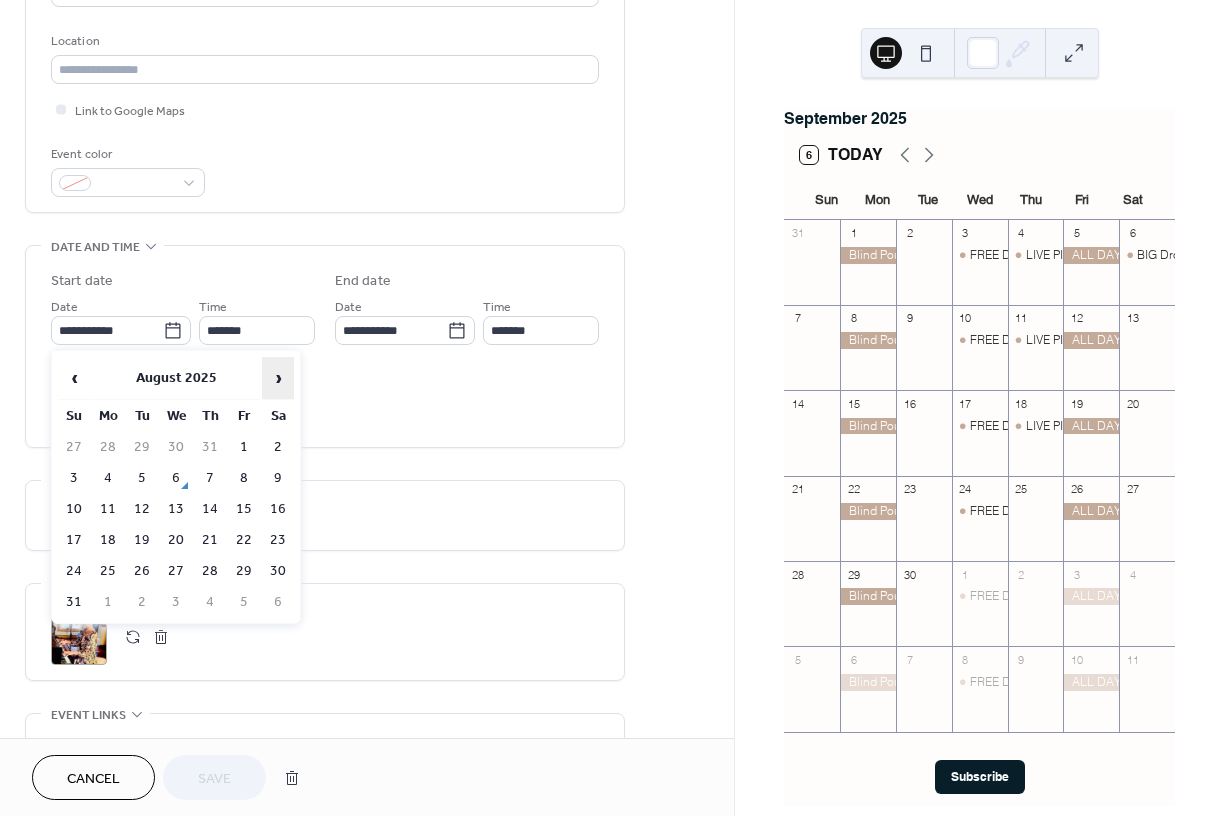 click on "›" at bounding box center (278, 378) 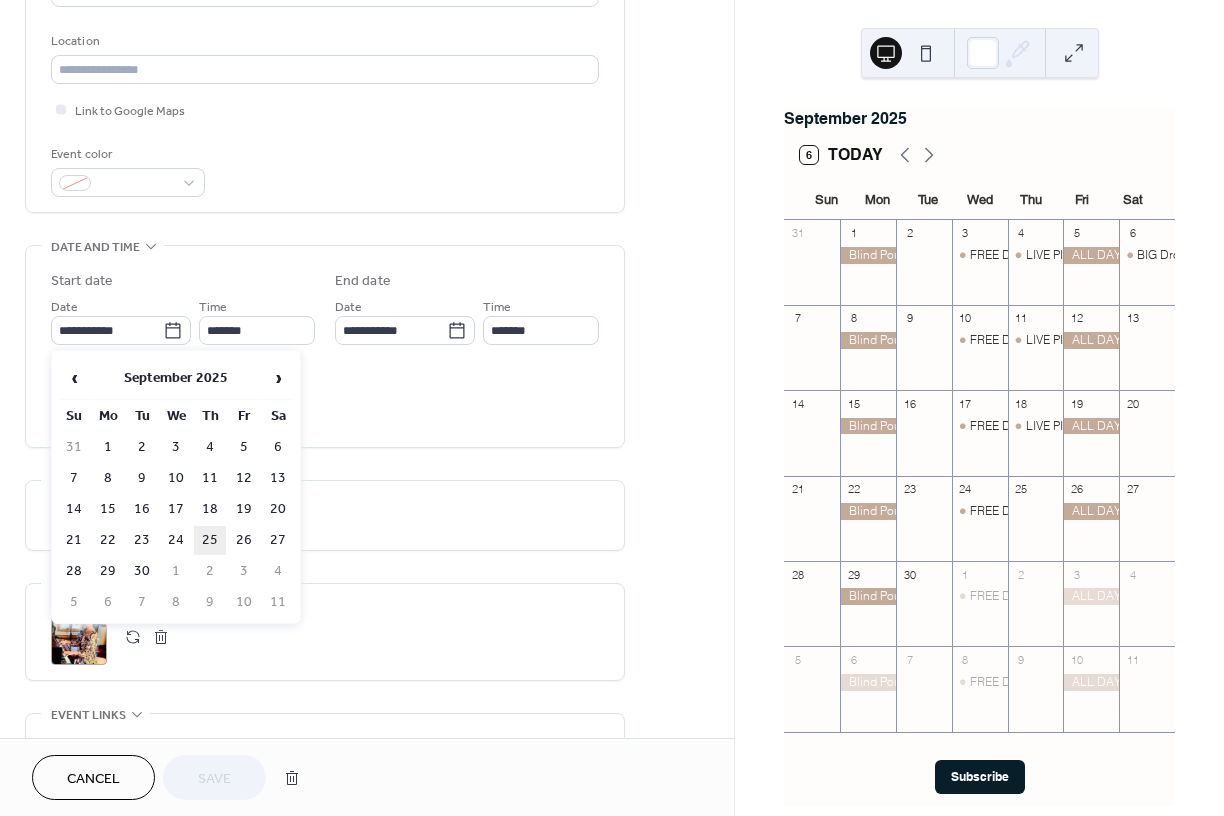 click on "25" at bounding box center [210, 540] 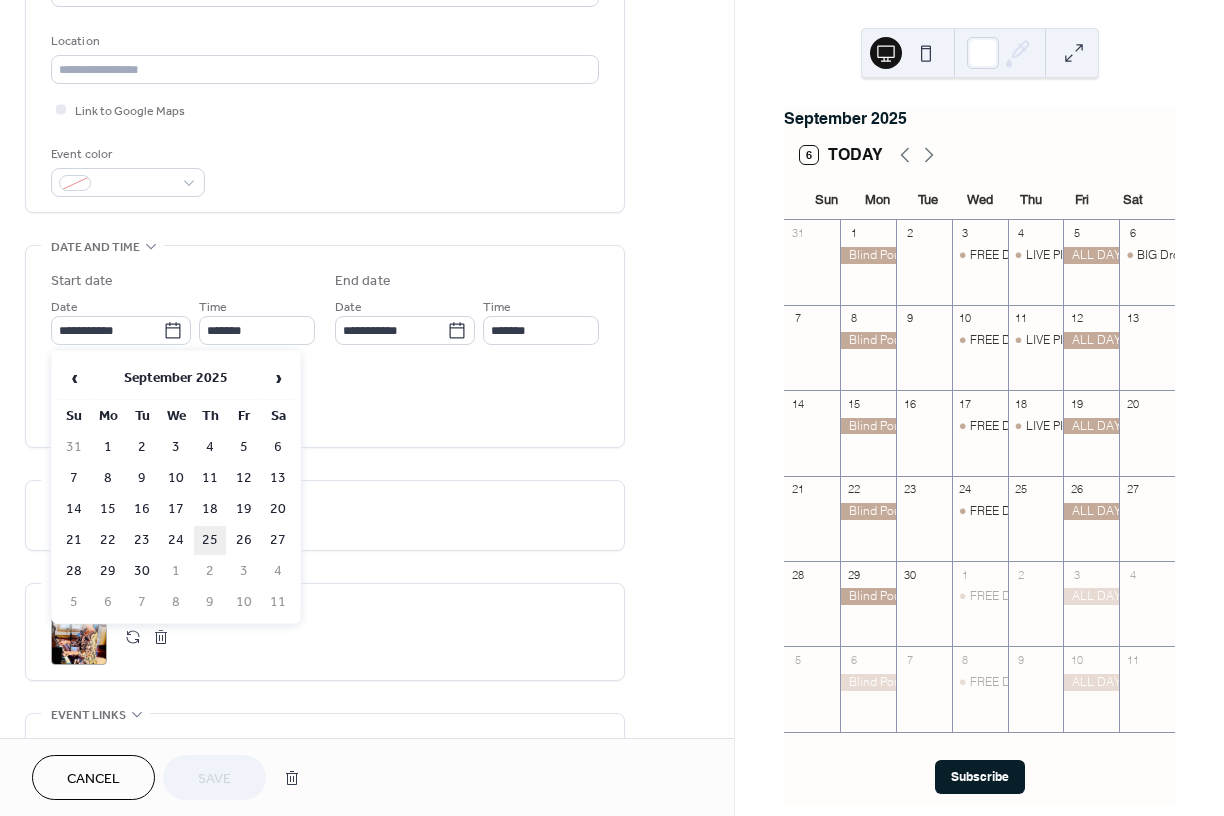 type on "**********" 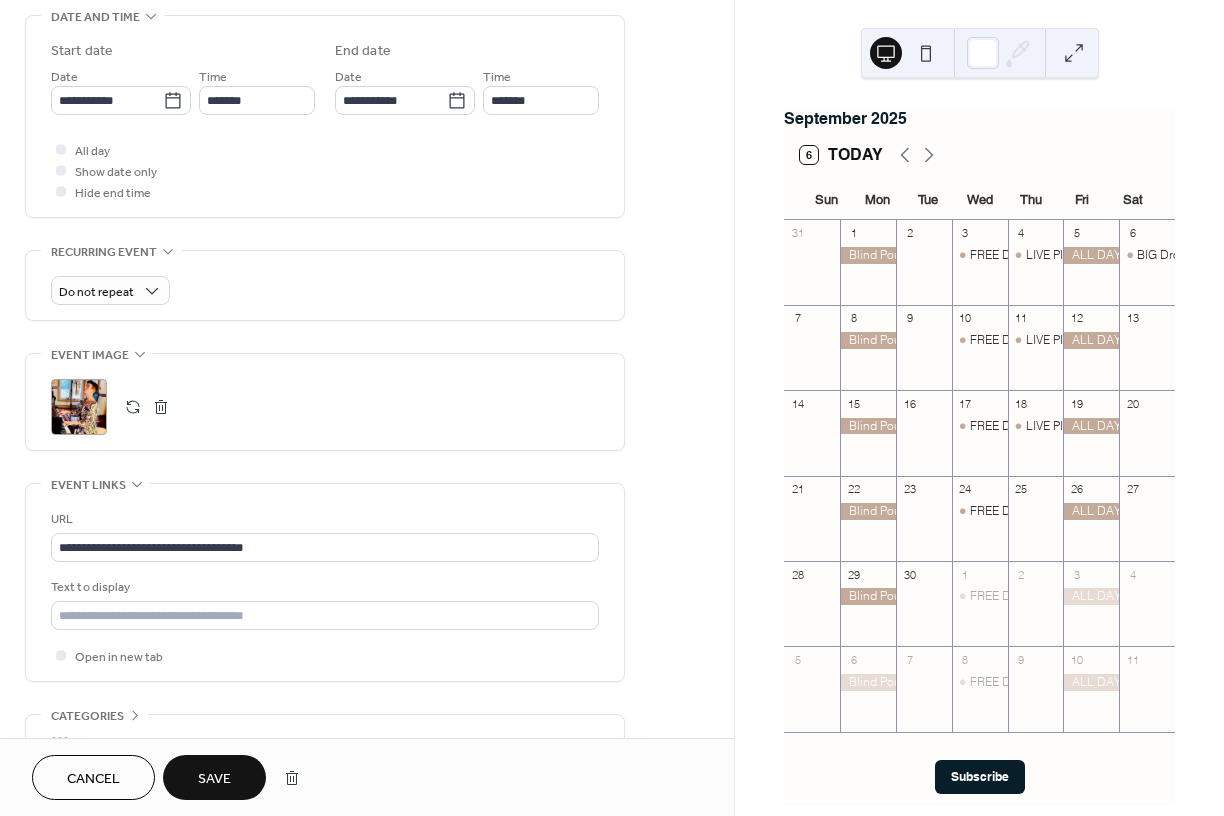 scroll, scrollTop: 648, scrollLeft: 0, axis: vertical 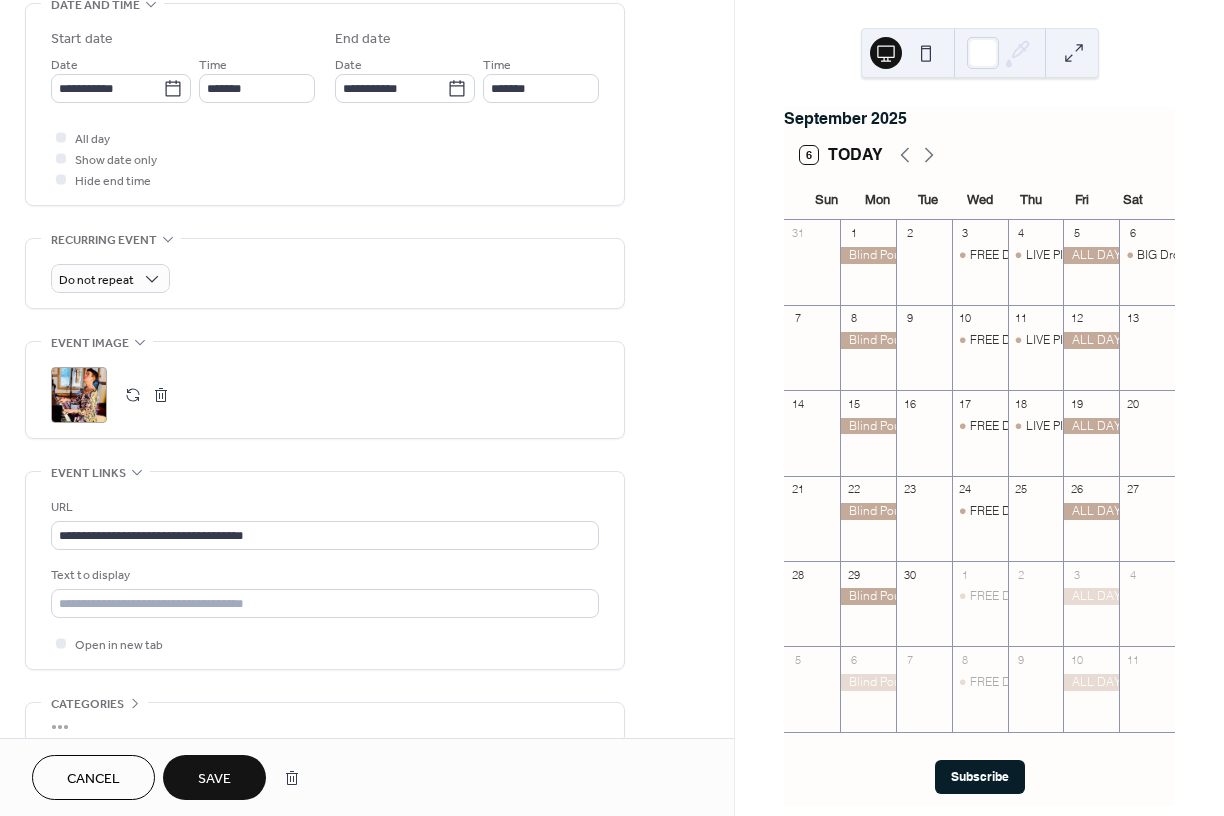 click on "Save" at bounding box center [214, 779] 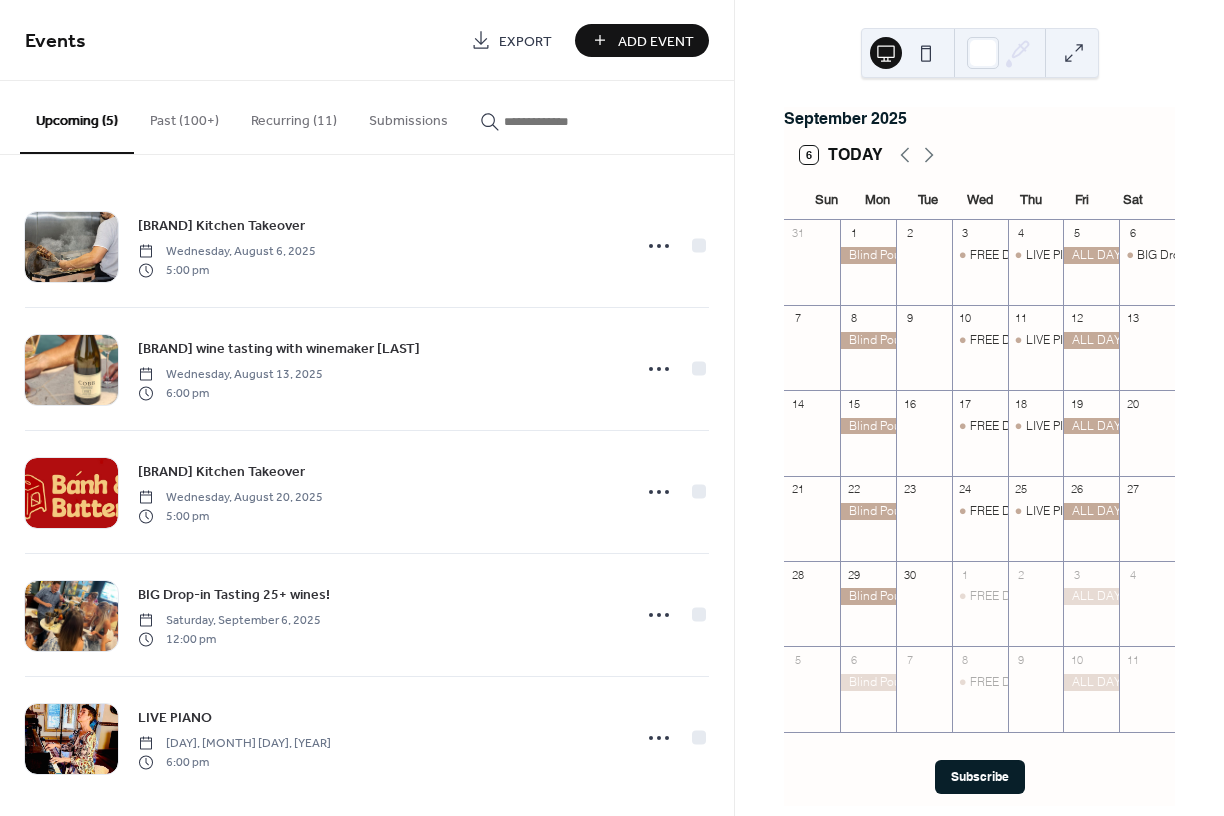 click at bounding box center [1074, 53] 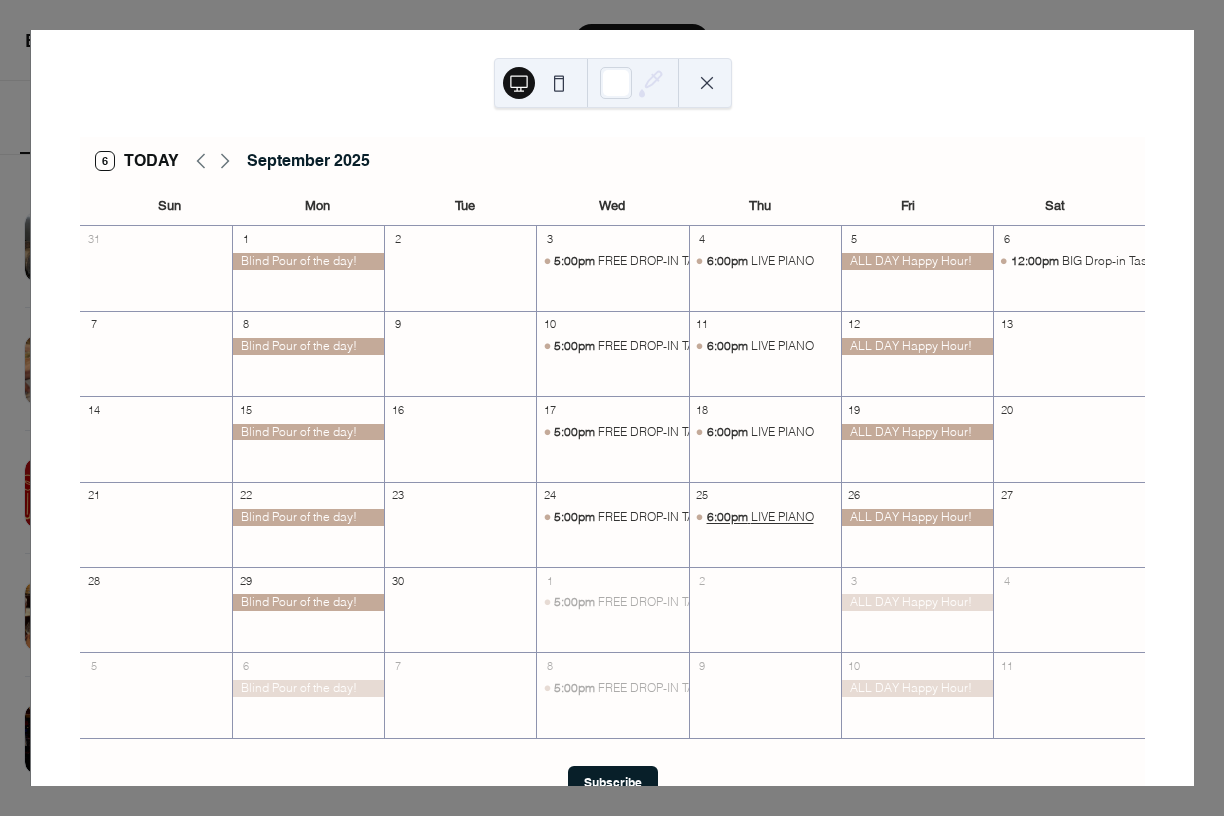 click on "LIVE PIANO" at bounding box center (782, 517) 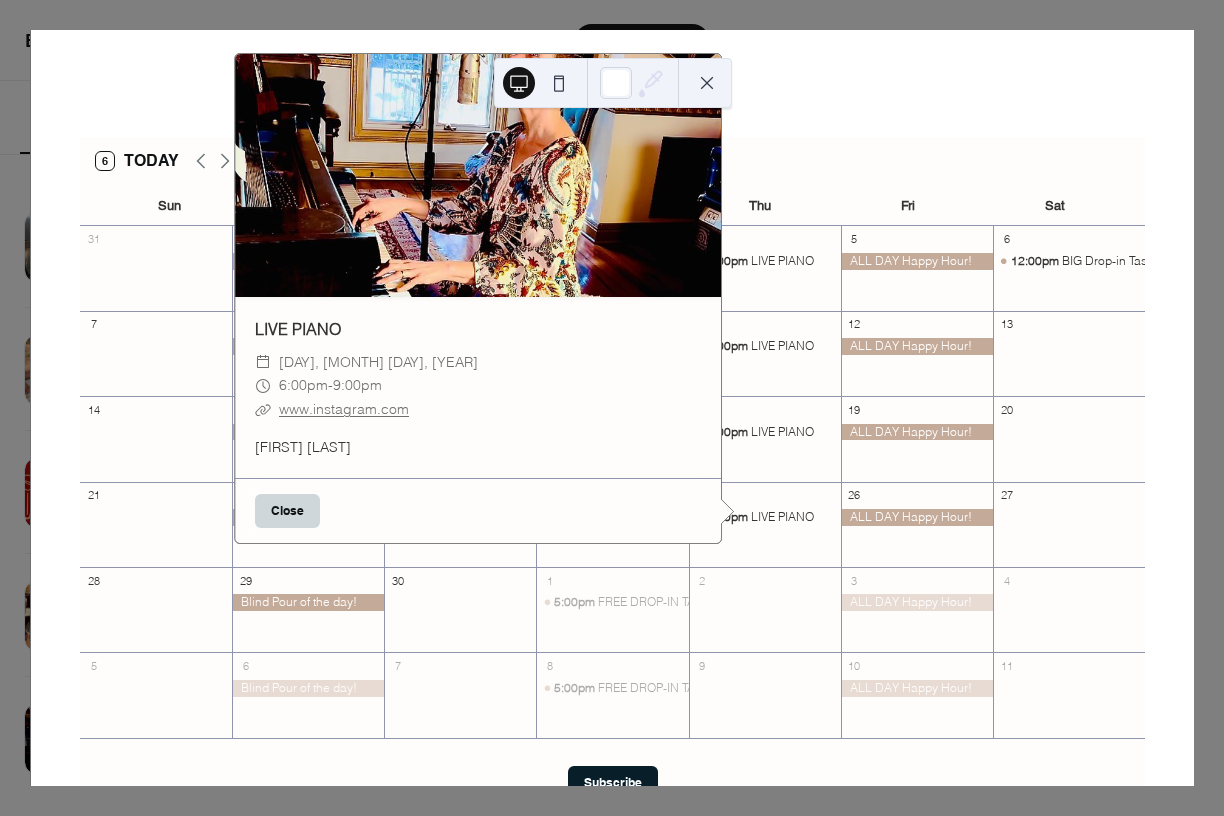 click on "[DAY] Today [MONTH] [YEAR]" at bounding box center (612, 161) 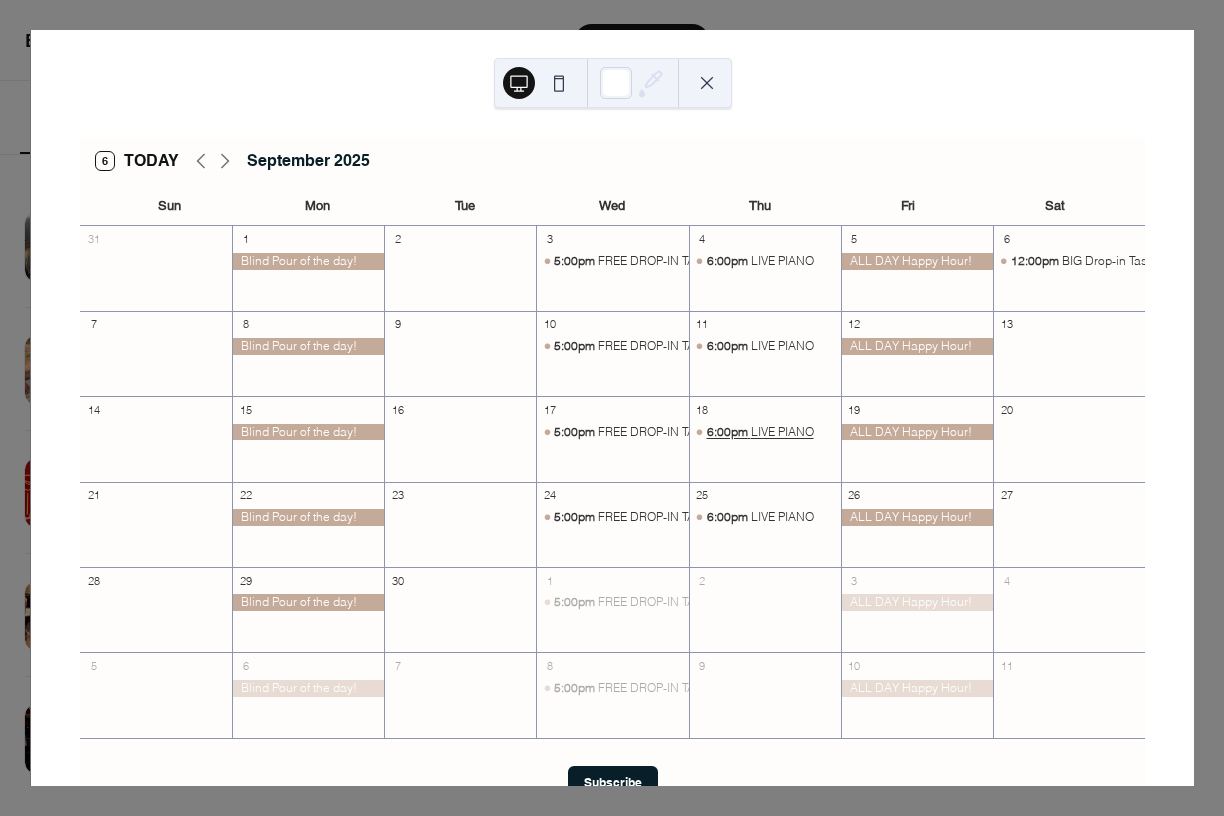 click on "LIVE PIANO" at bounding box center (782, 432) 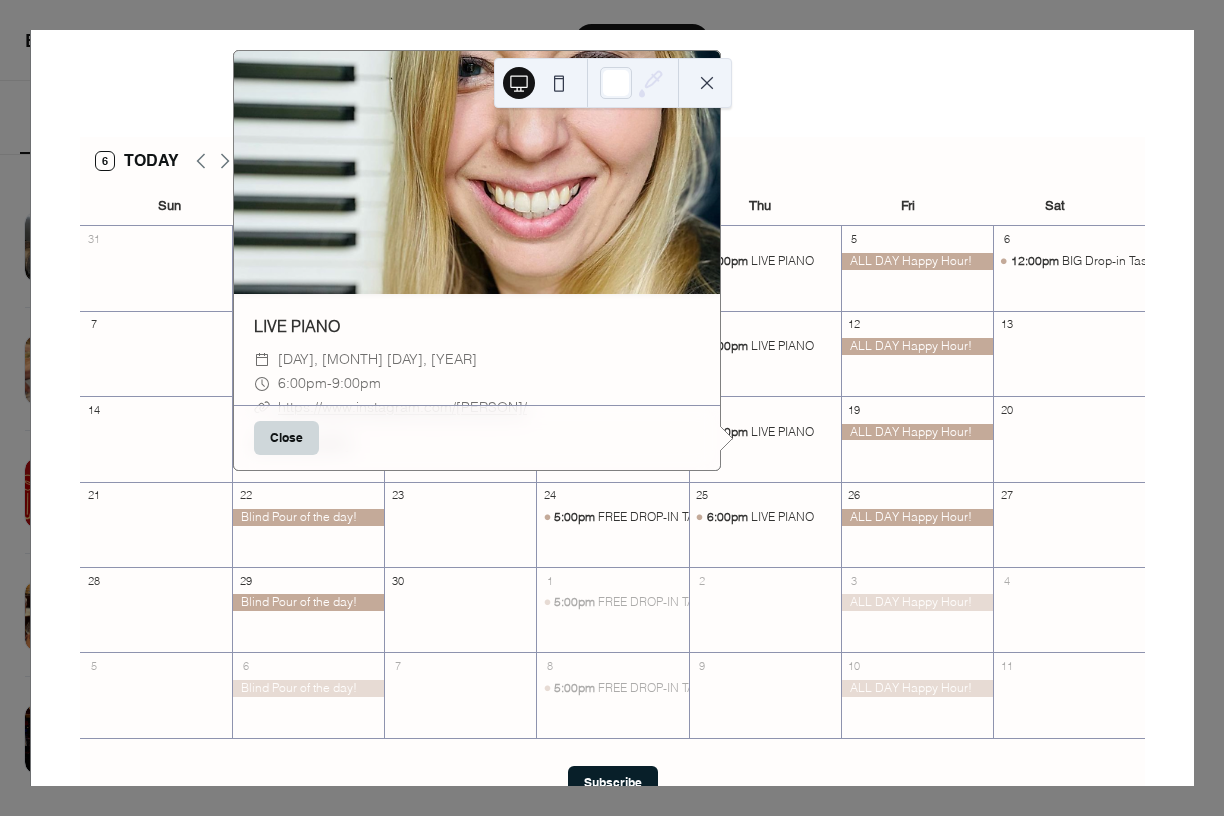 click on "[DAY] Today [MONTH] [YEAR]" at bounding box center (612, 161) 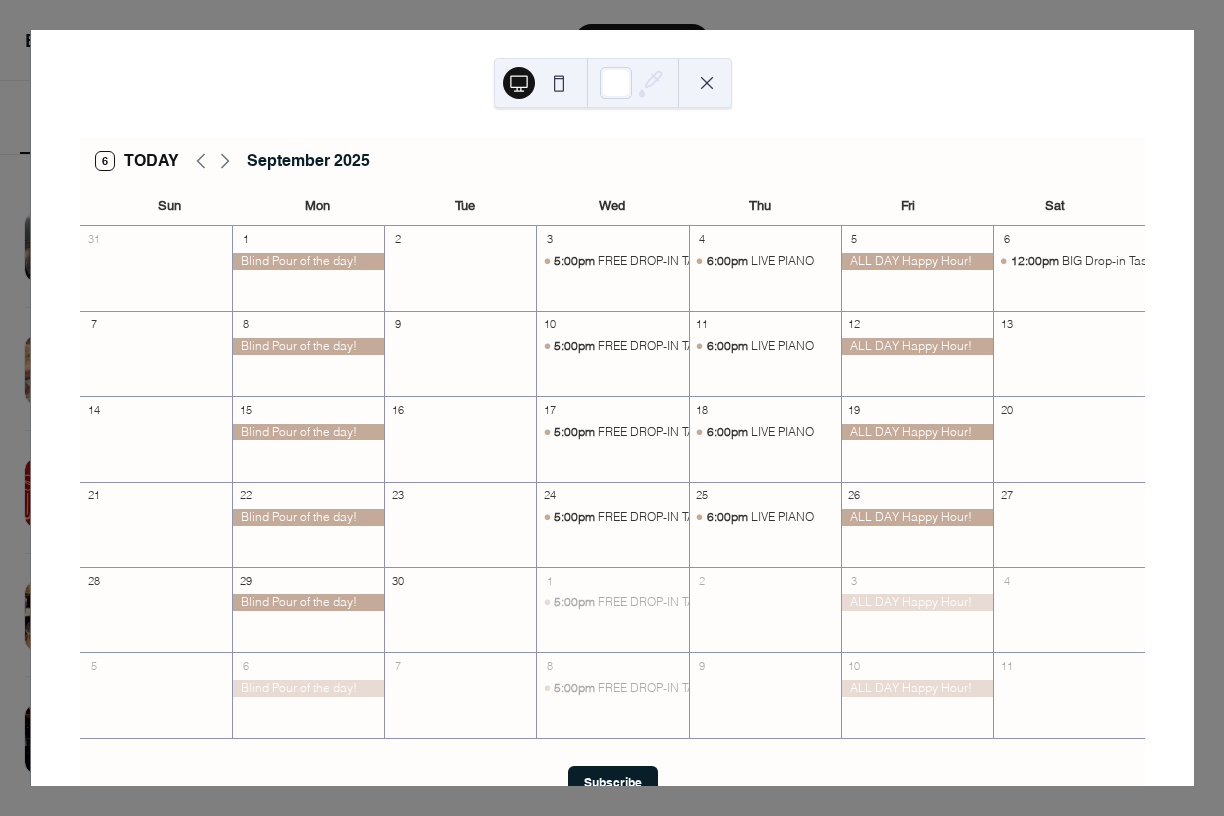 click at bounding box center [707, 83] 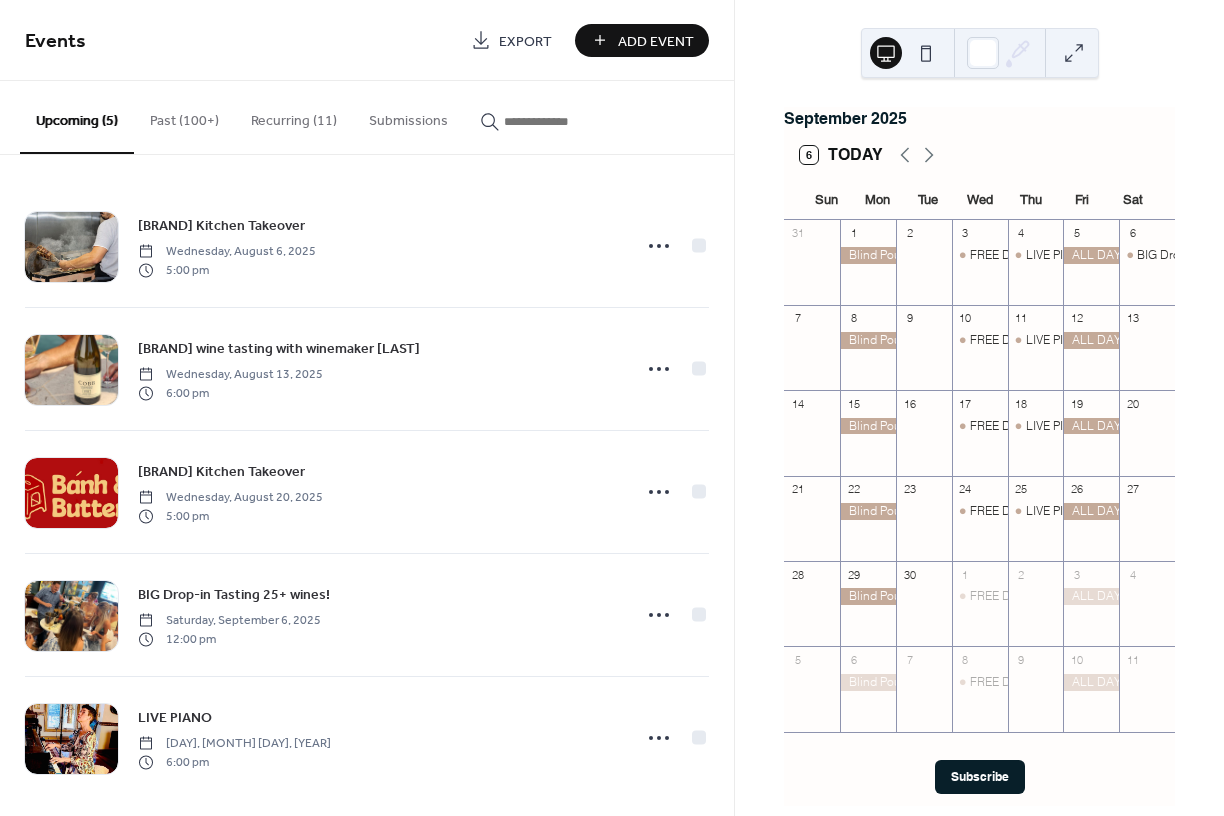 click on "Recurring (11)" at bounding box center (294, 116) 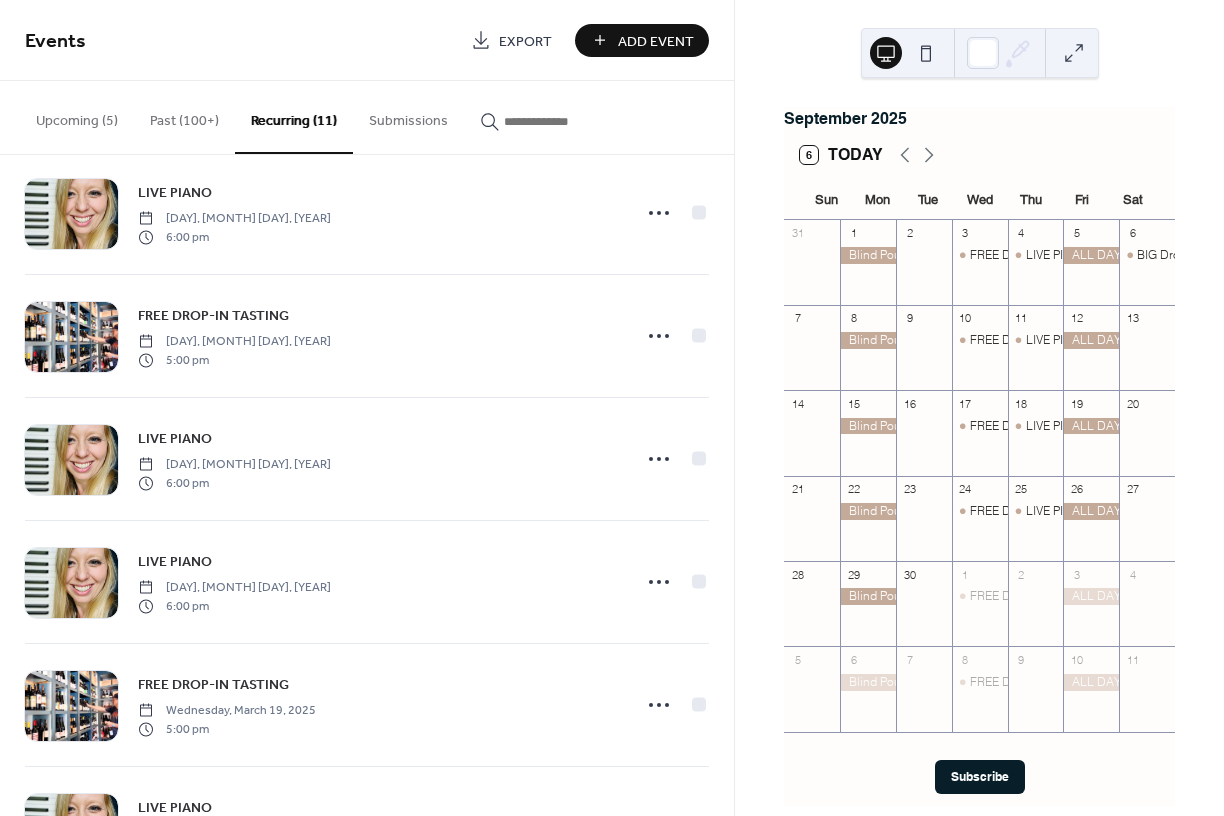 scroll, scrollTop: 751, scrollLeft: 0, axis: vertical 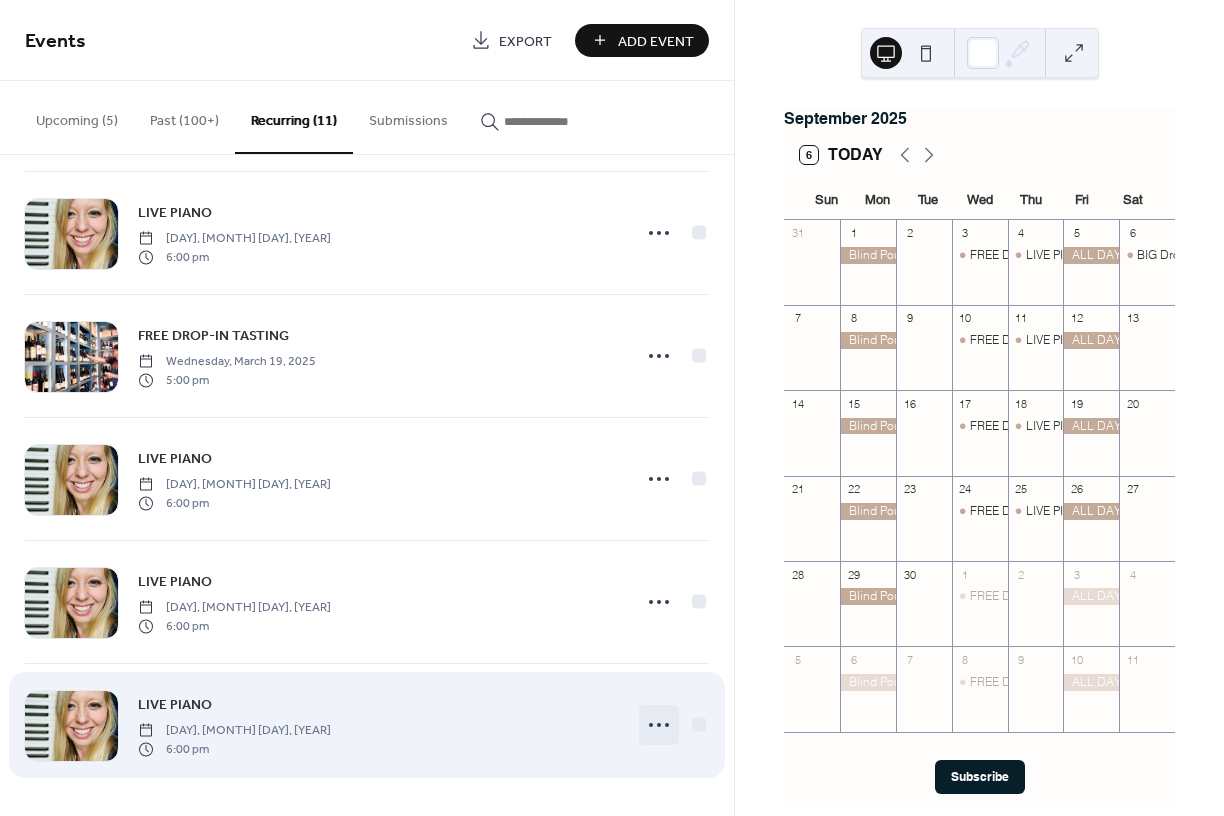 click 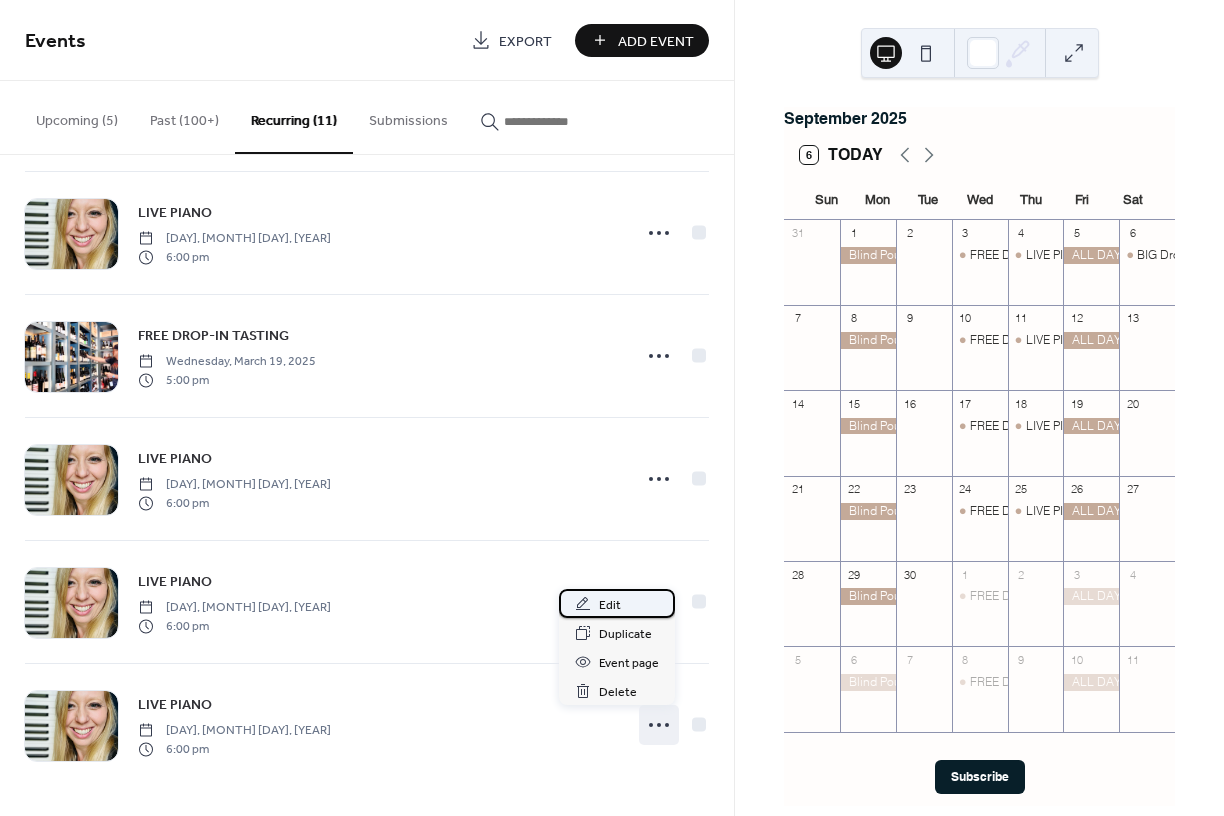 click on "Edit" at bounding box center [610, 605] 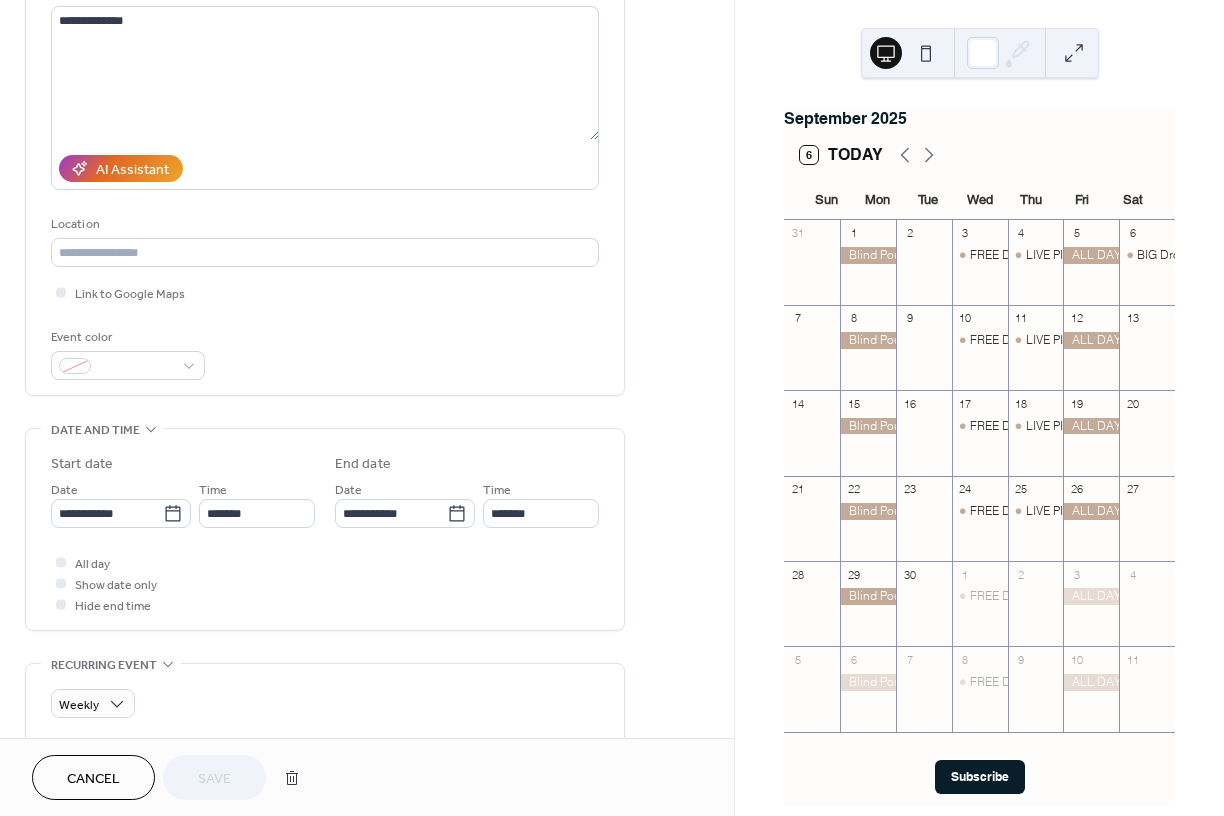 scroll, scrollTop: 237, scrollLeft: 0, axis: vertical 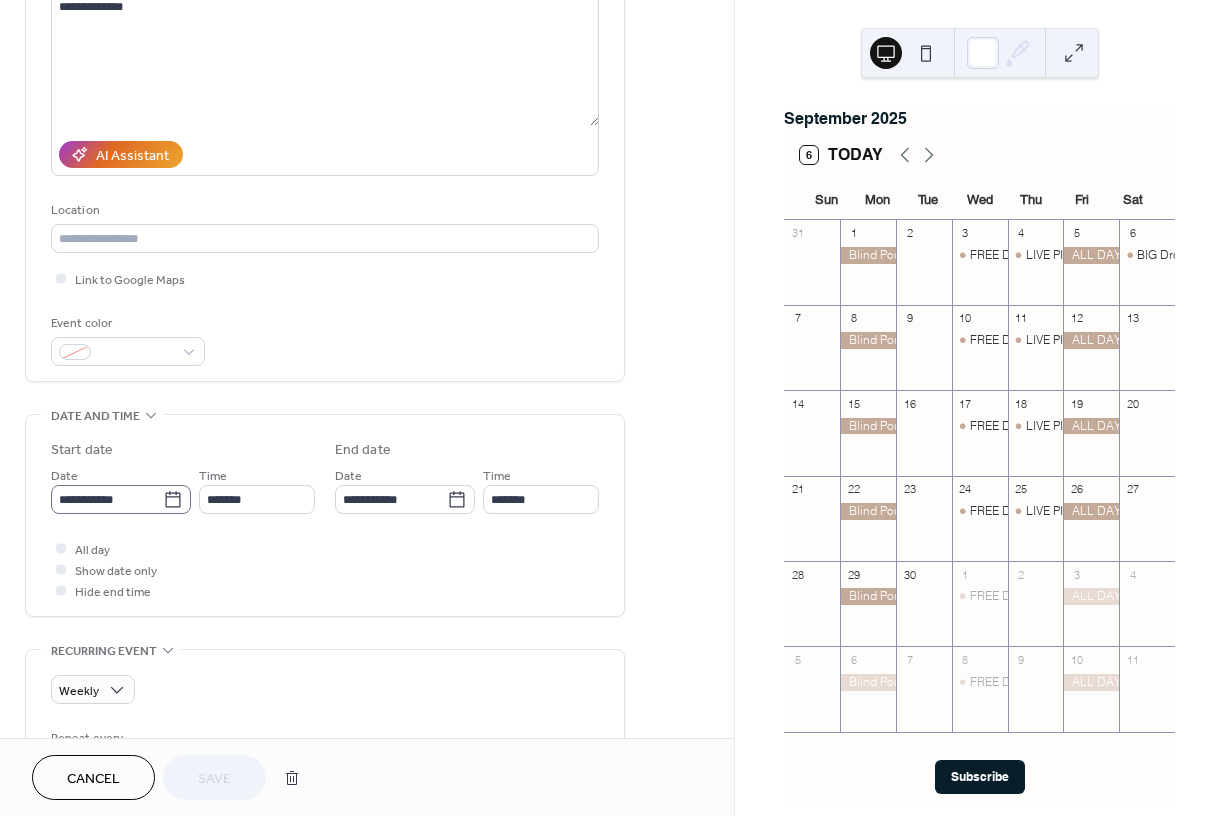 click 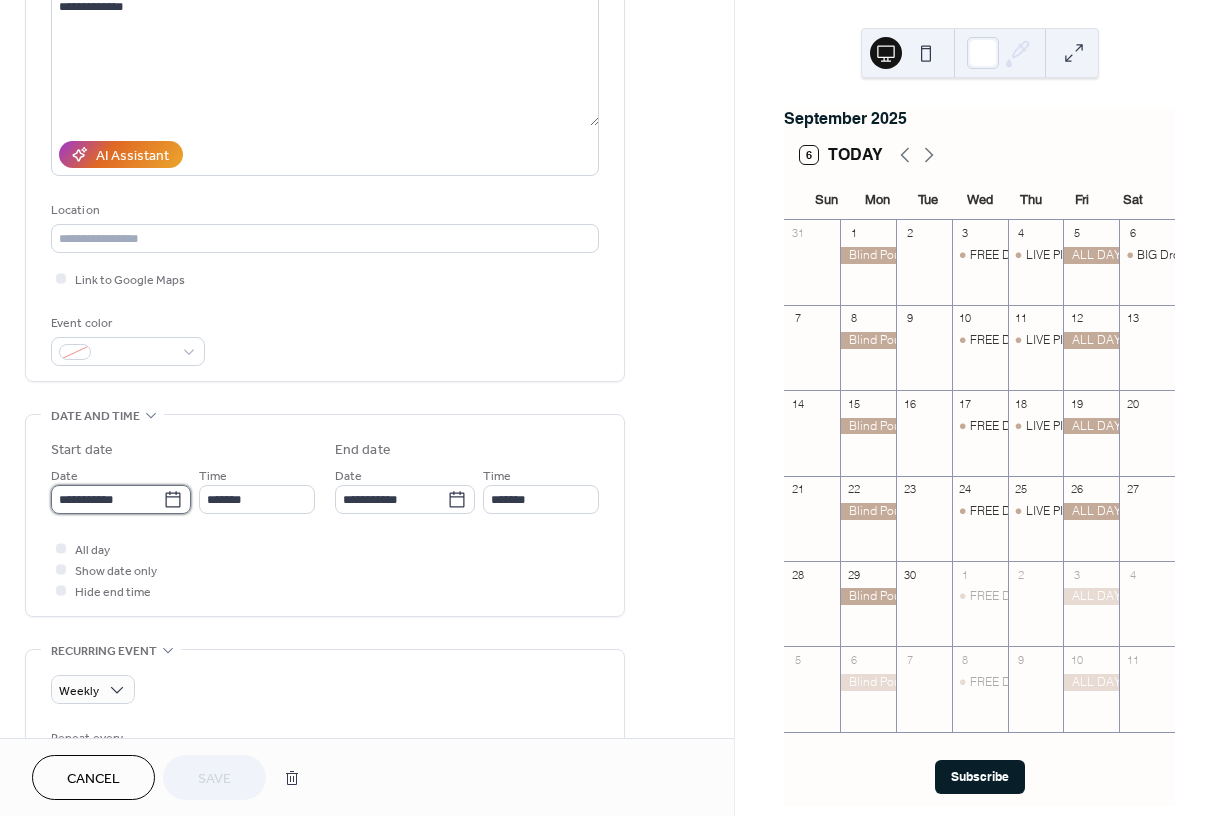 click on "**********" at bounding box center [107, 499] 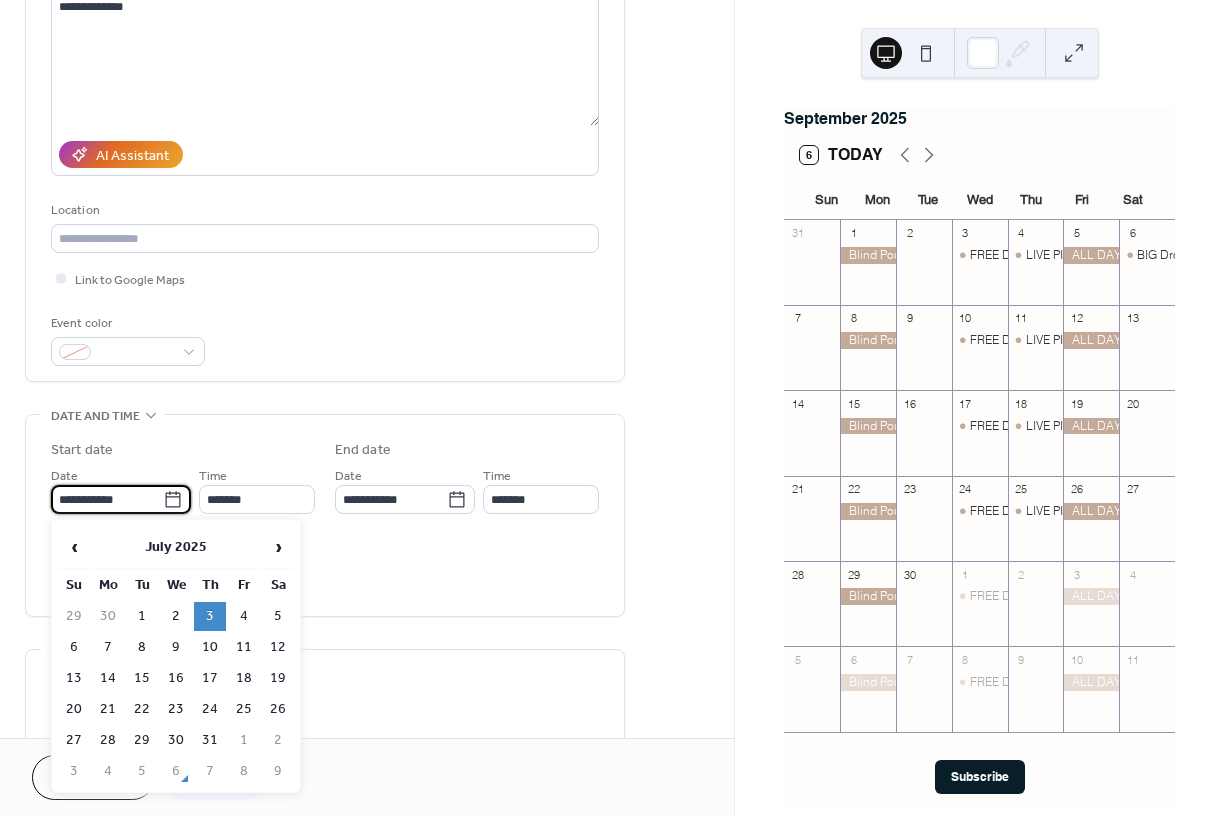 scroll, scrollTop: 0, scrollLeft: 0, axis: both 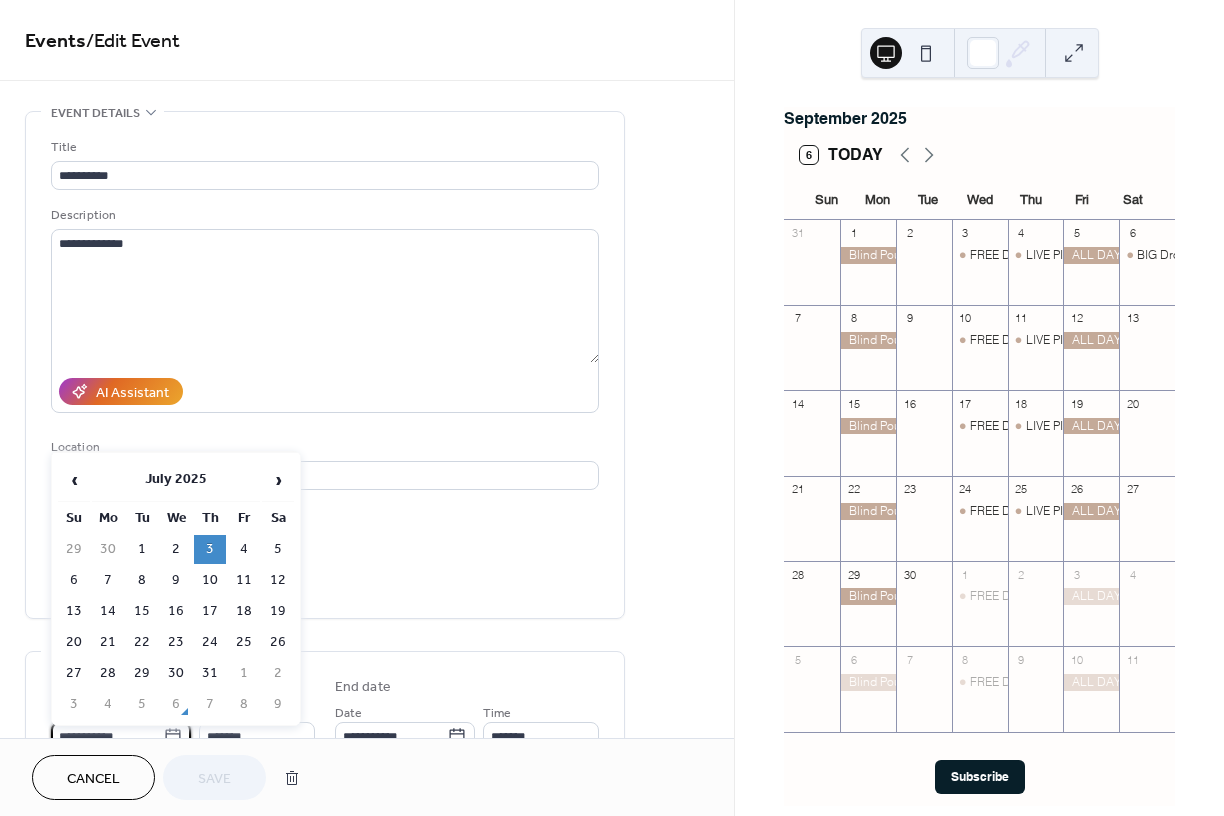 click on "Title" at bounding box center [323, 147] 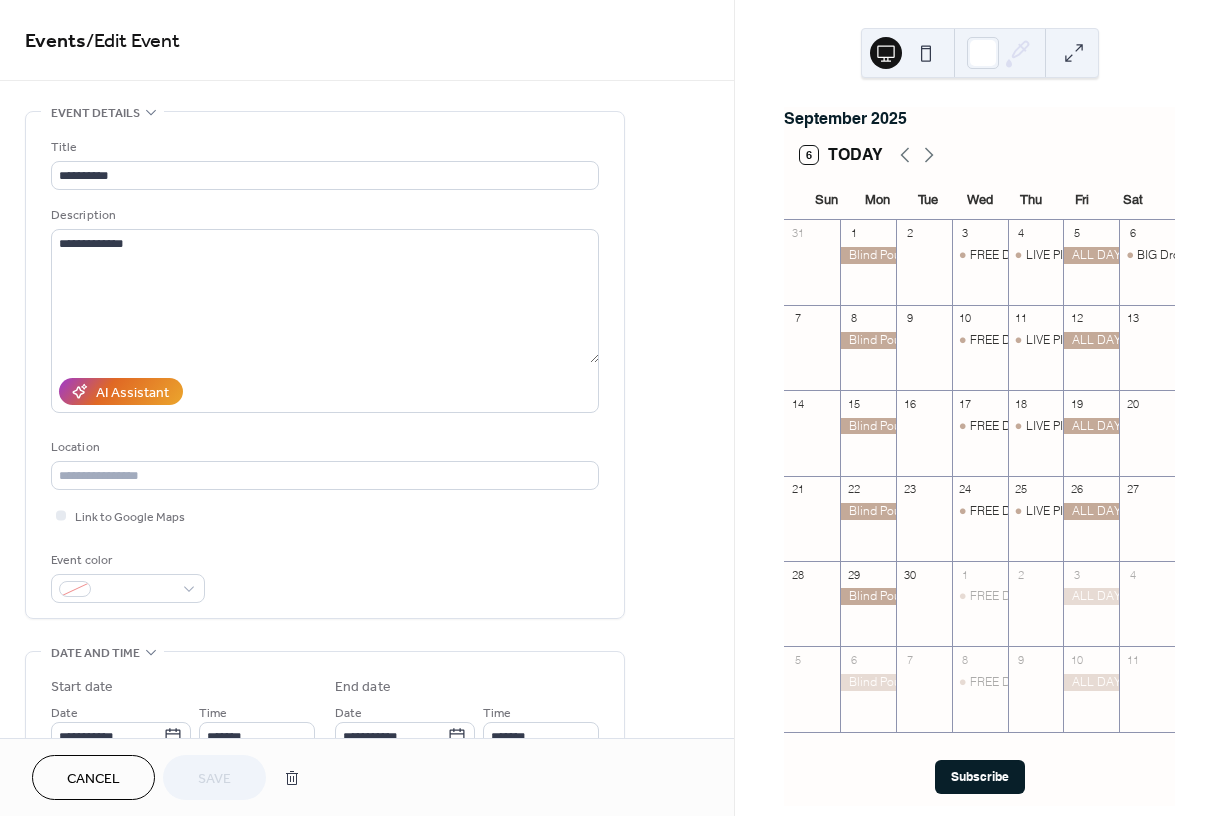 click on "Cancel" at bounding box center (93, 779) 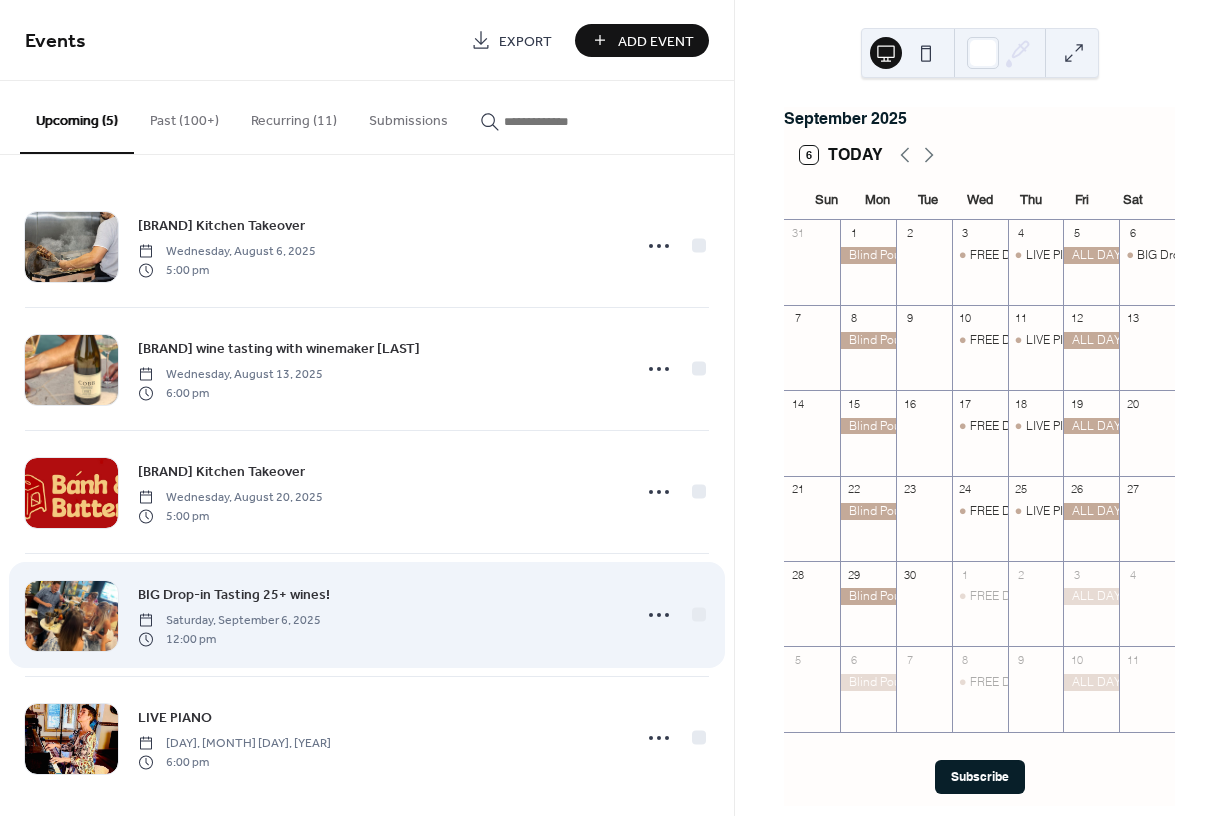 scroll, scrollTop: 13, scrollLeft: 0, axis: vertical 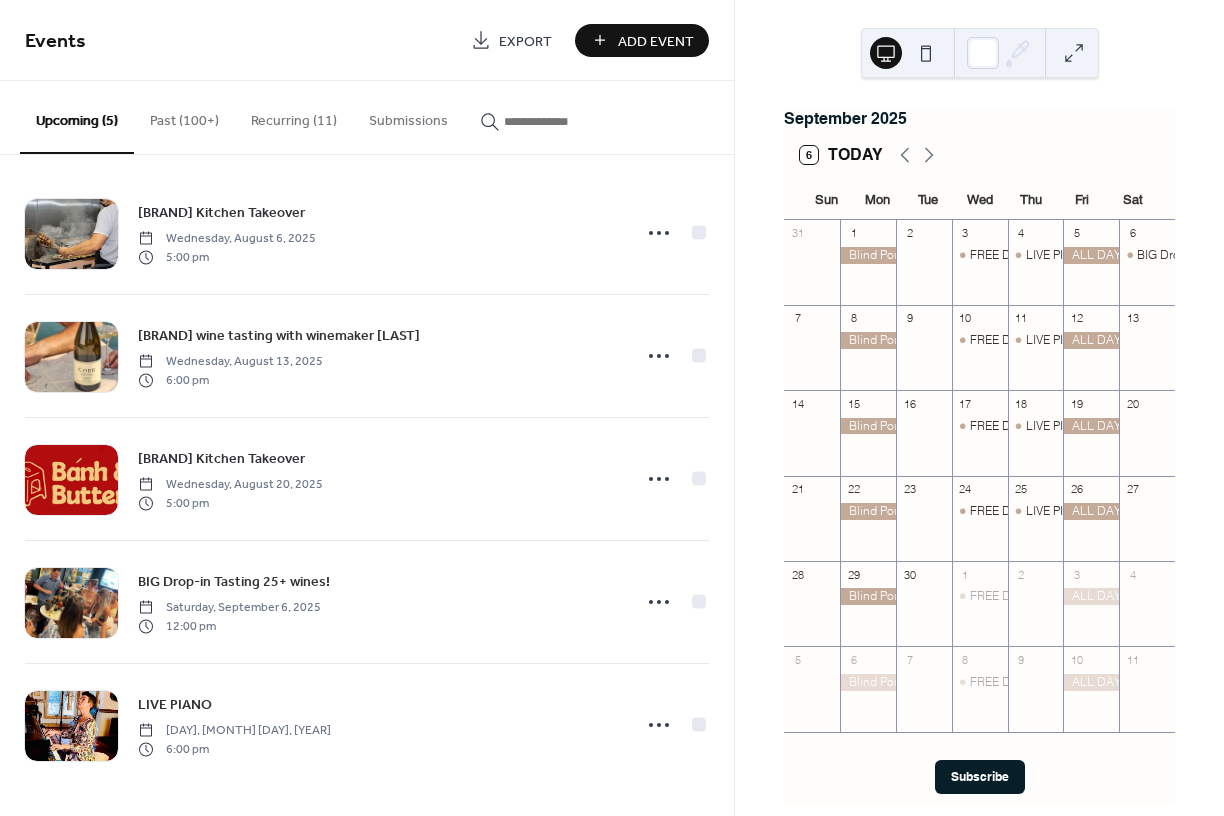 click on "Recurring (11)" at bounding box center [294, 116] 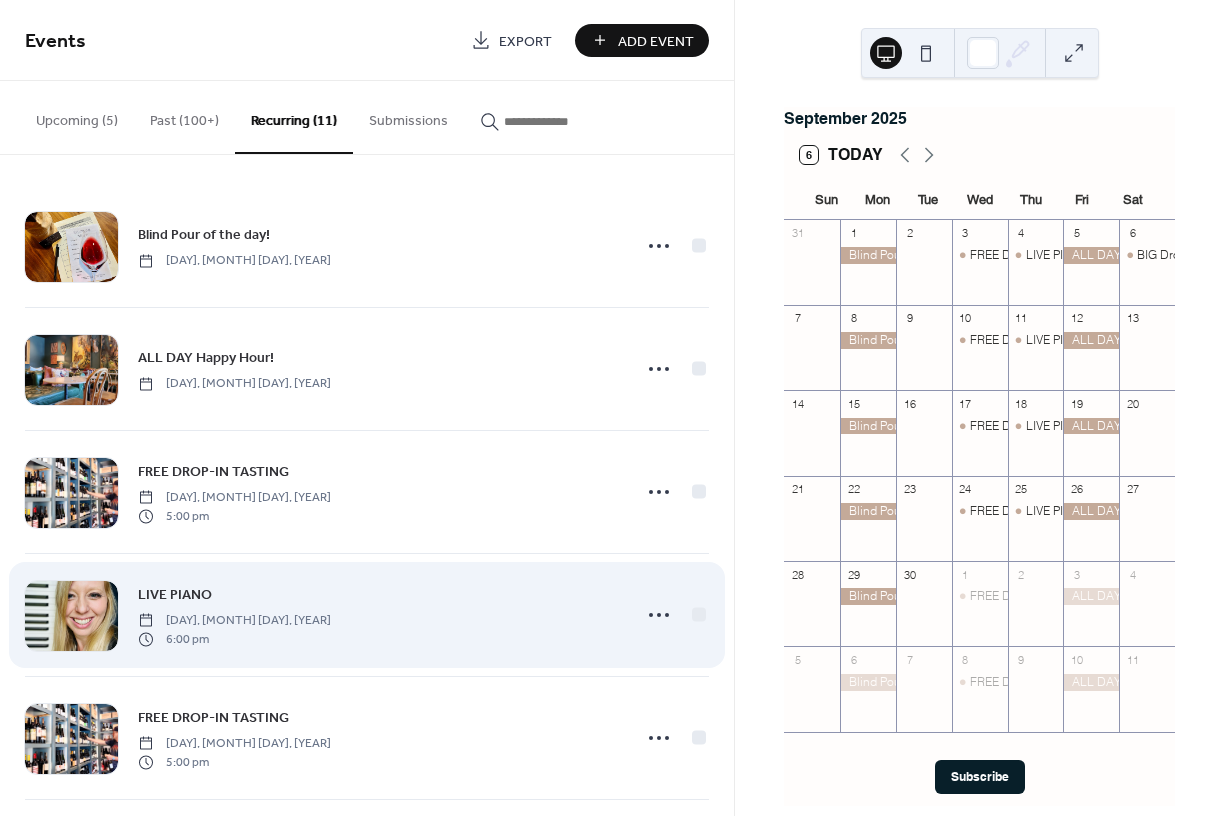 scroll, scrollTop: 751, scrollLeft: 0, axis: vertical 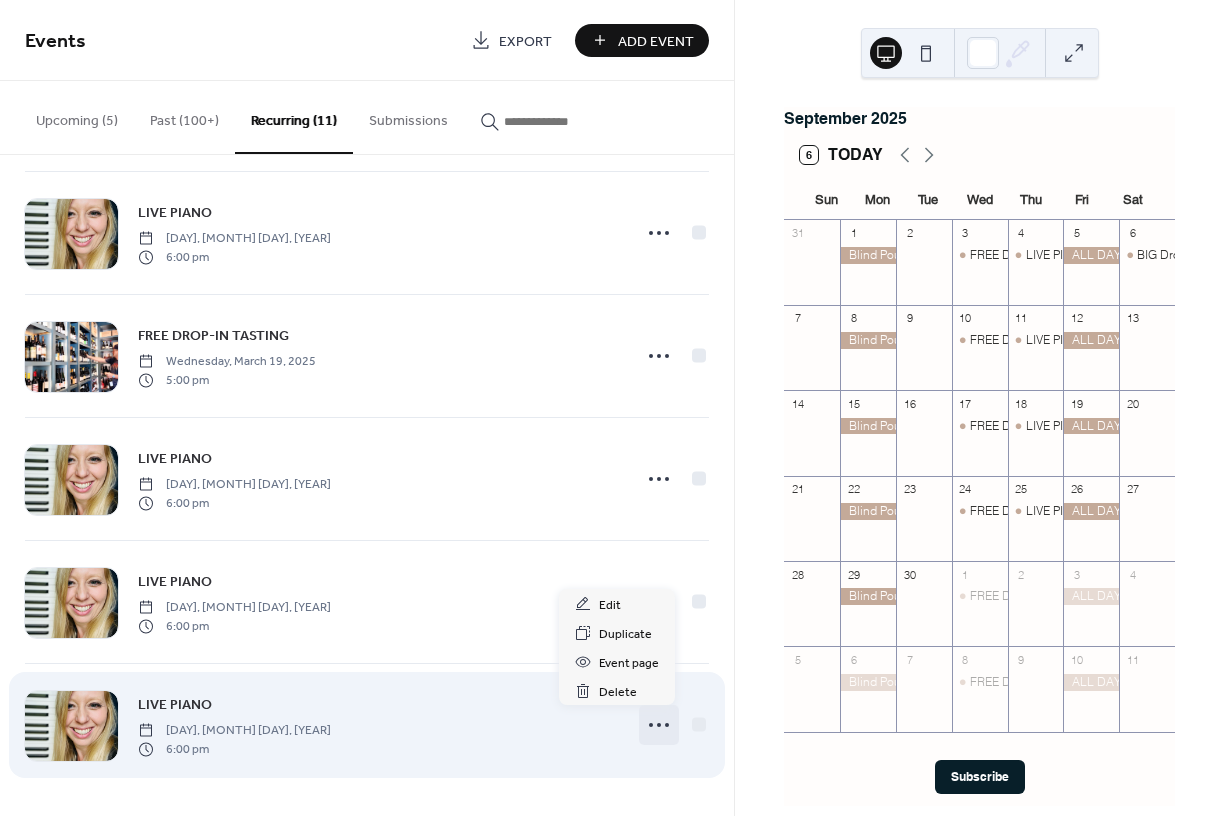click 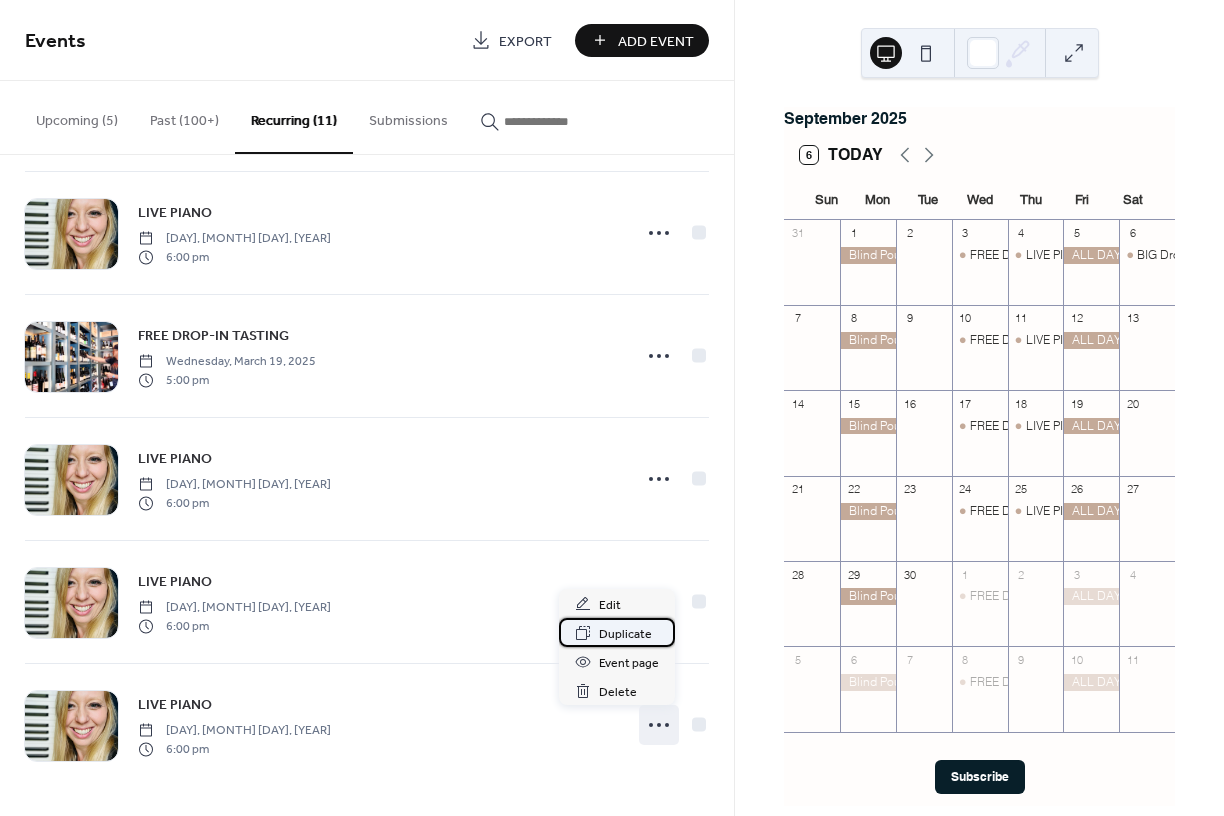 click on "Duplicate" at bounding box center [625, 634] 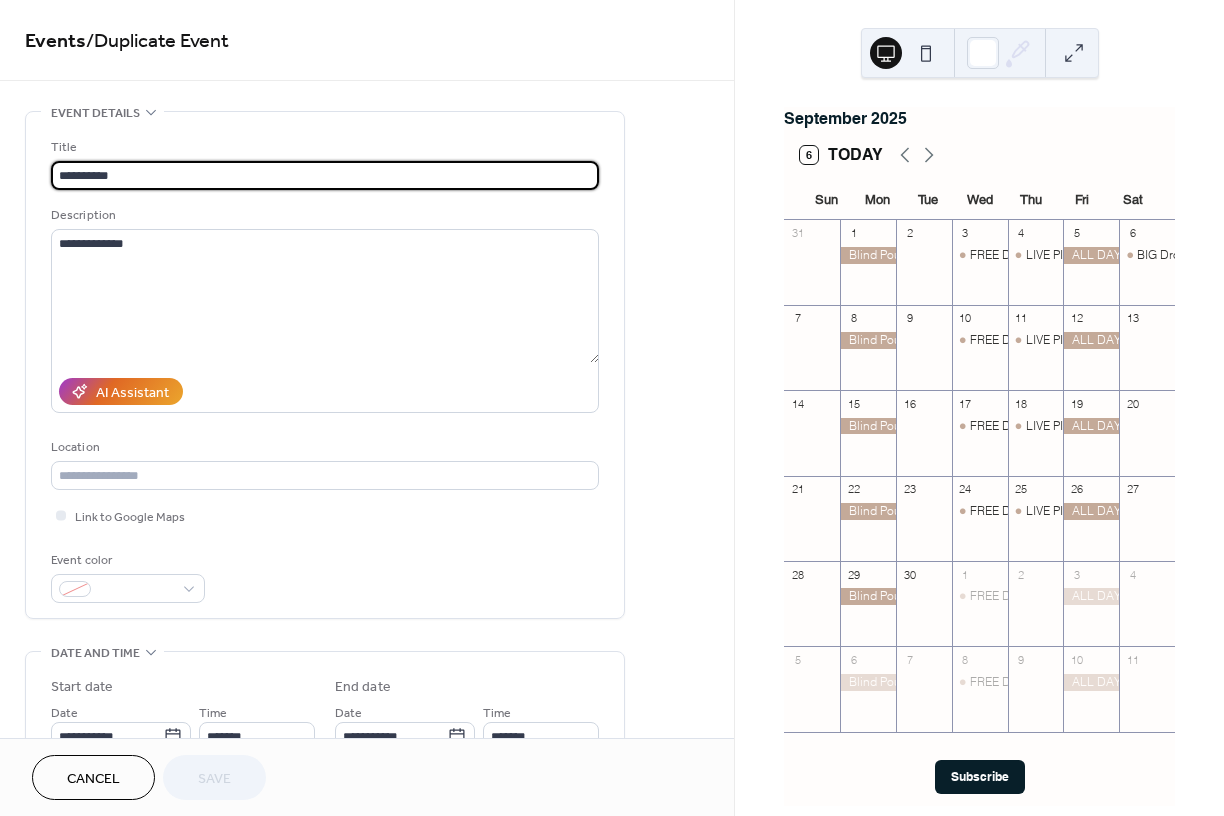 type on "**********" 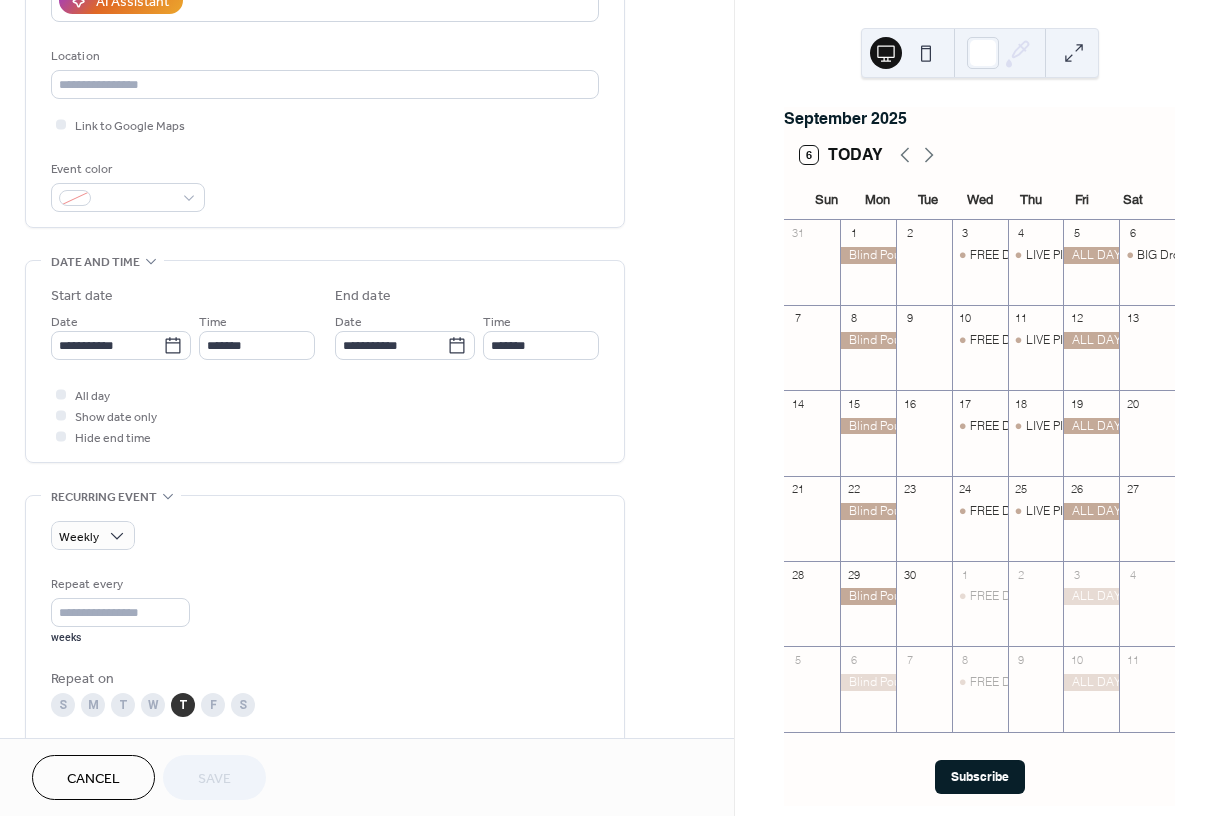 scroll, scrollTop: 401, scrollLeft: 0, axis: vertical 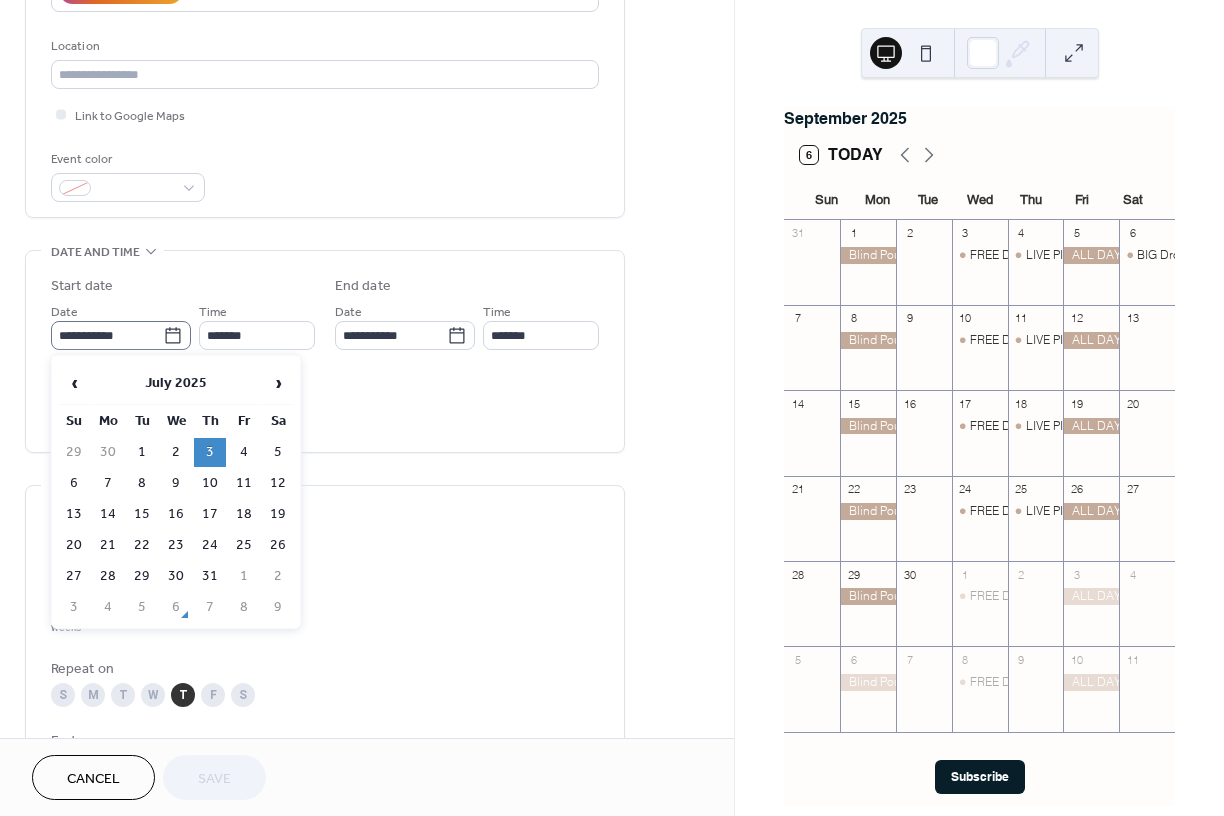click 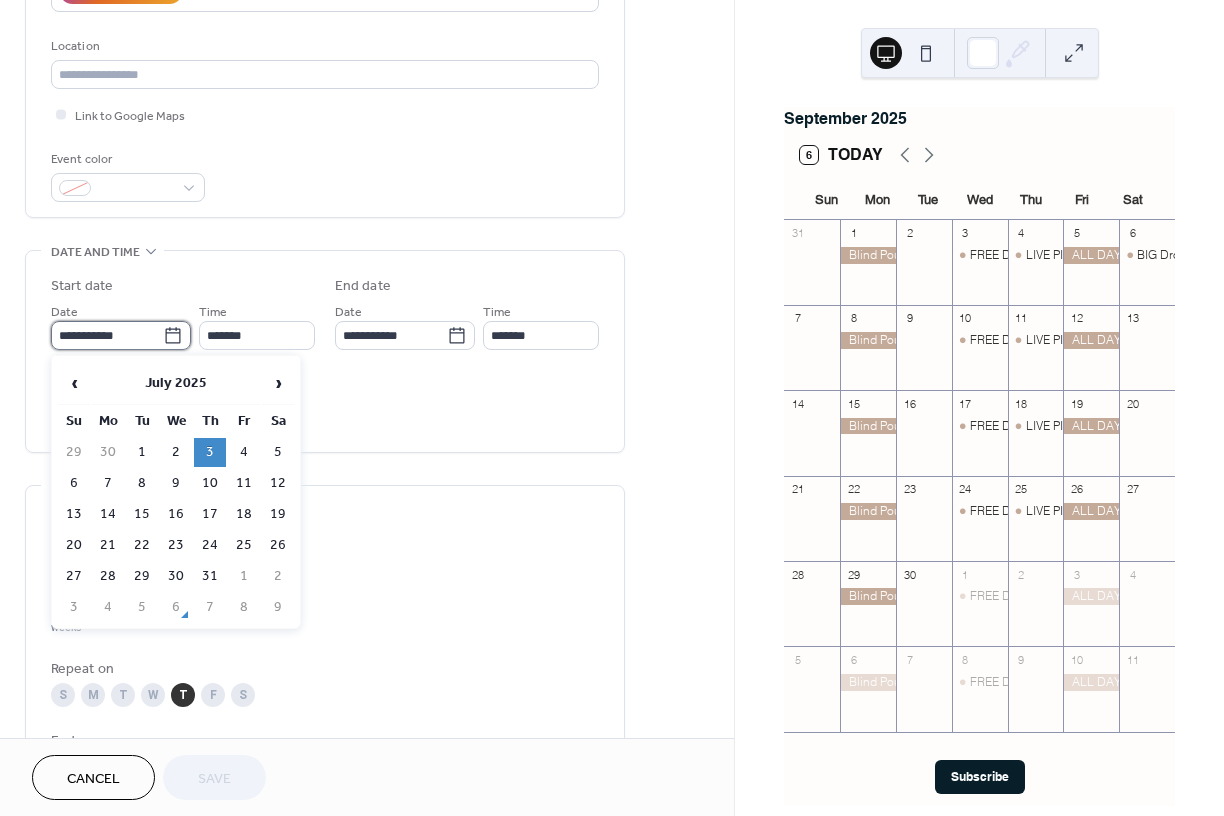 click on "**********" at bounding box center [107, 335] 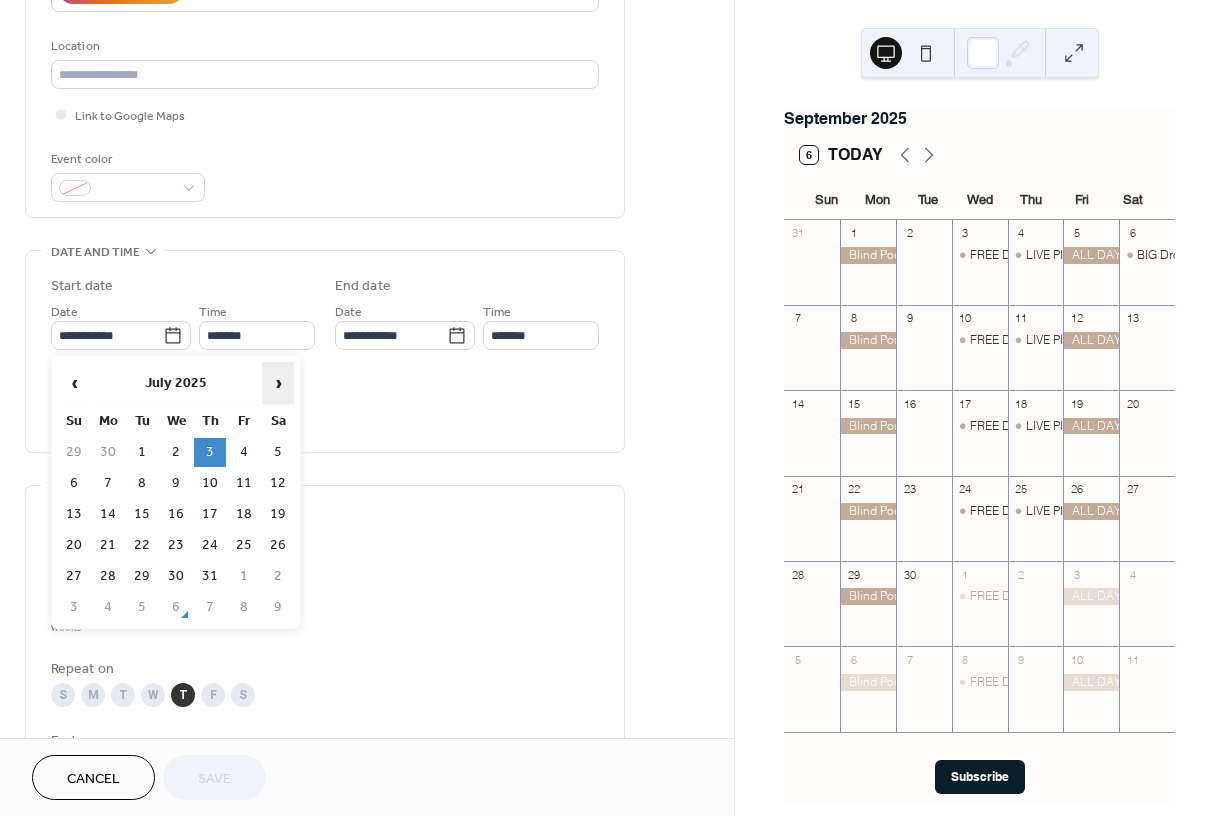 click on "›" at bounding box center [278, 383] 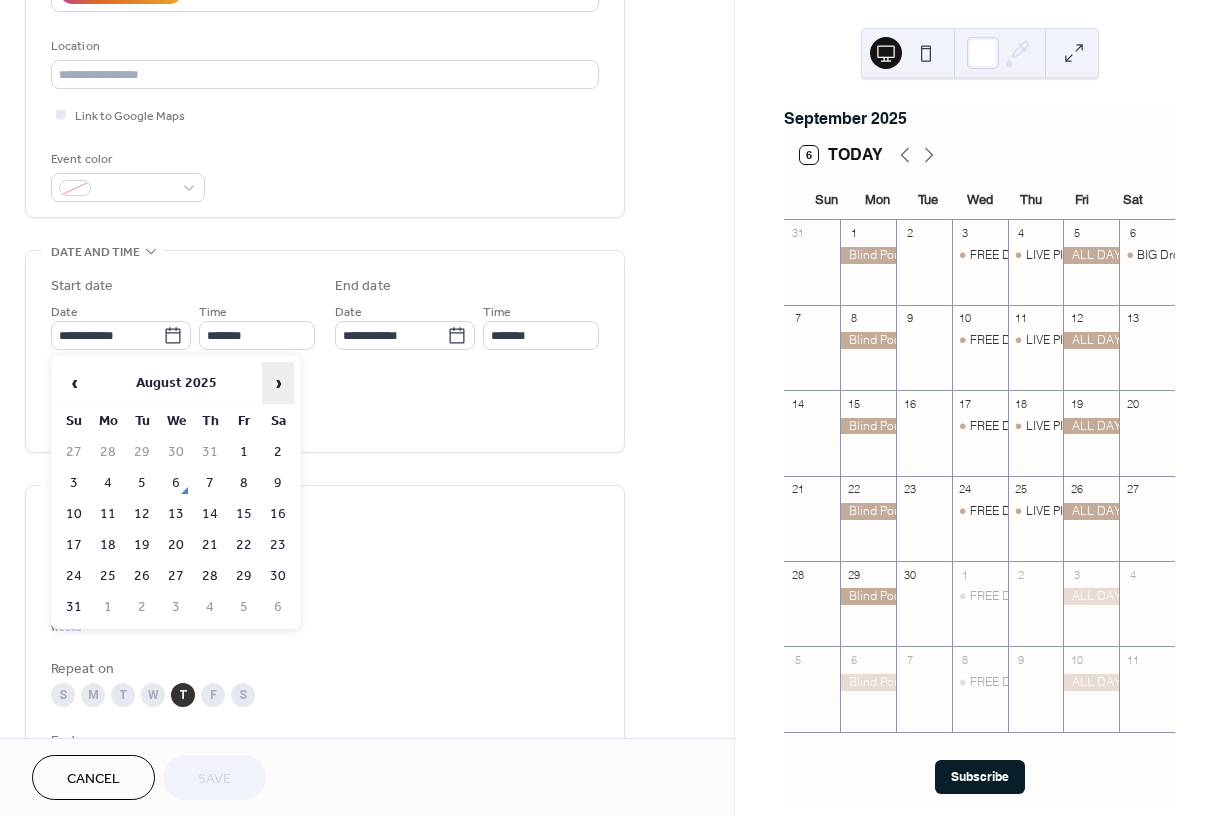 click on "›" at bounding box center [278, 383] 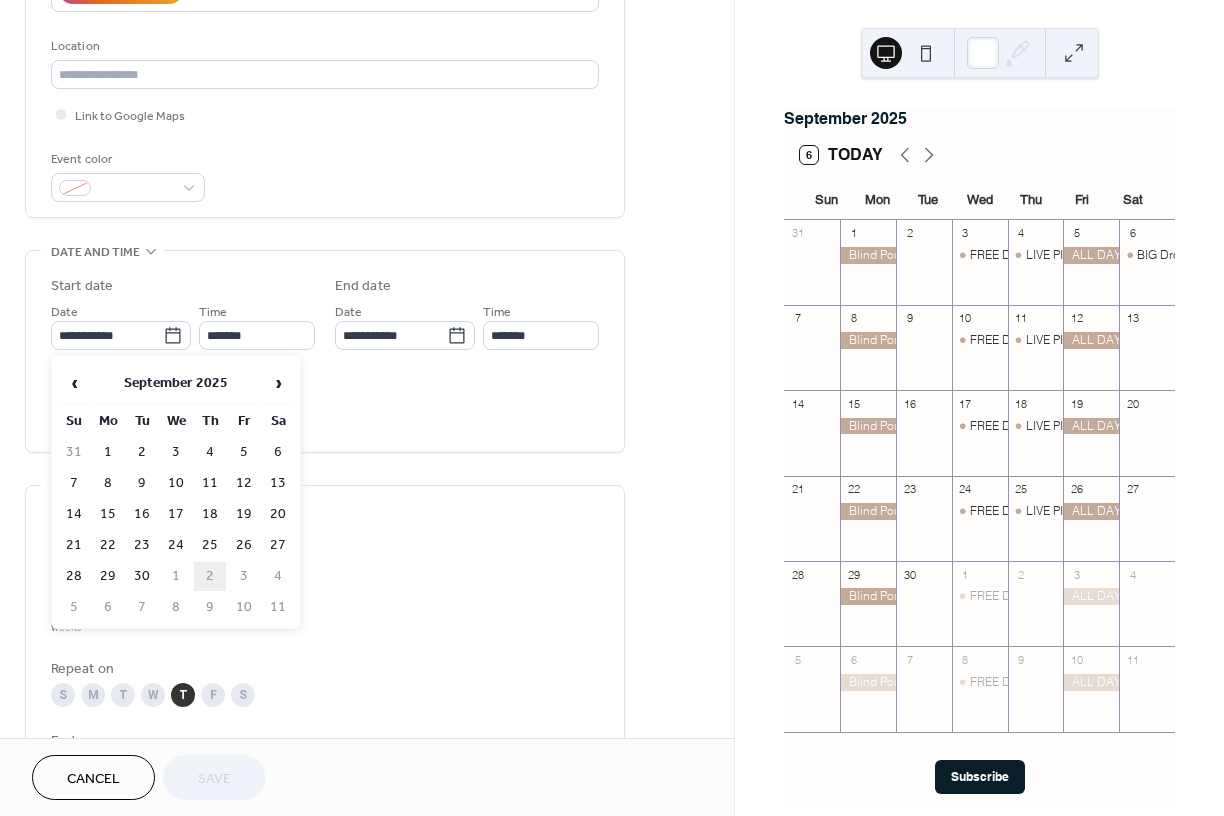 click on "2" at bounding box center (210, 576) 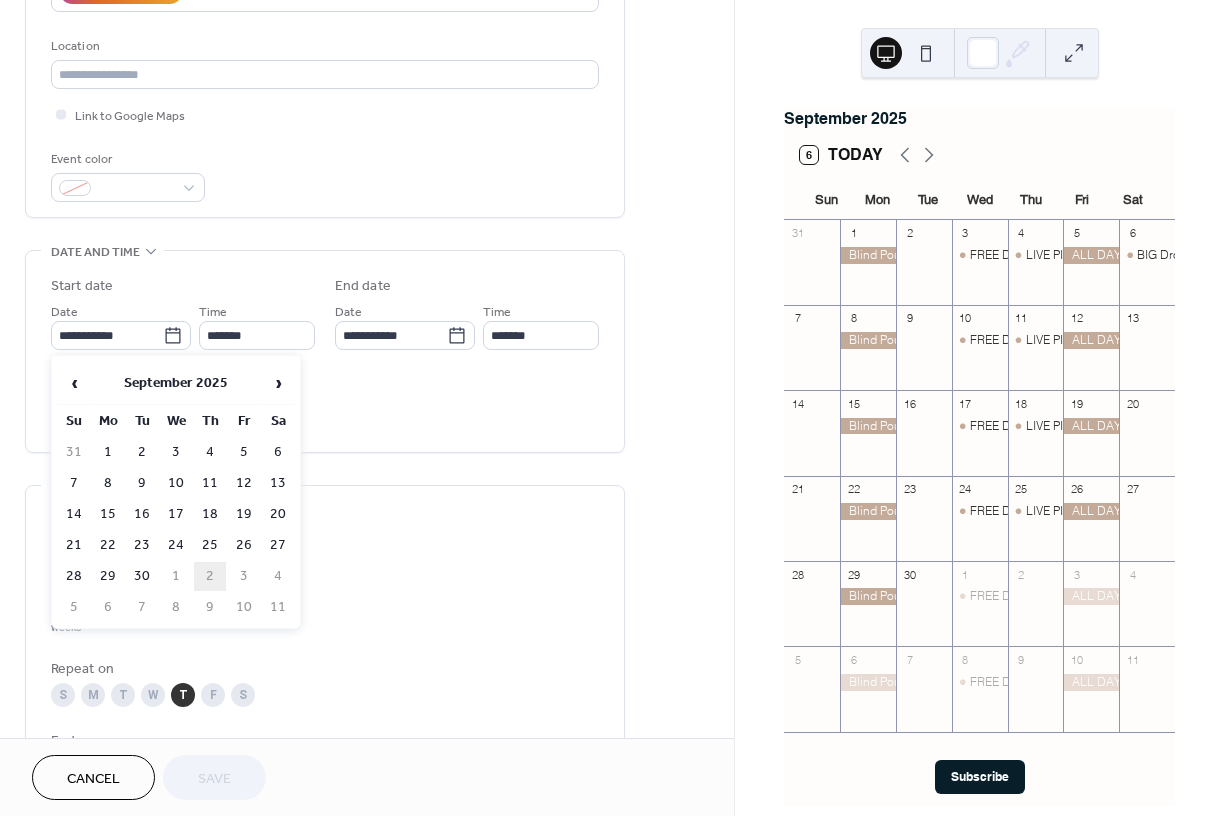 type on "**********" 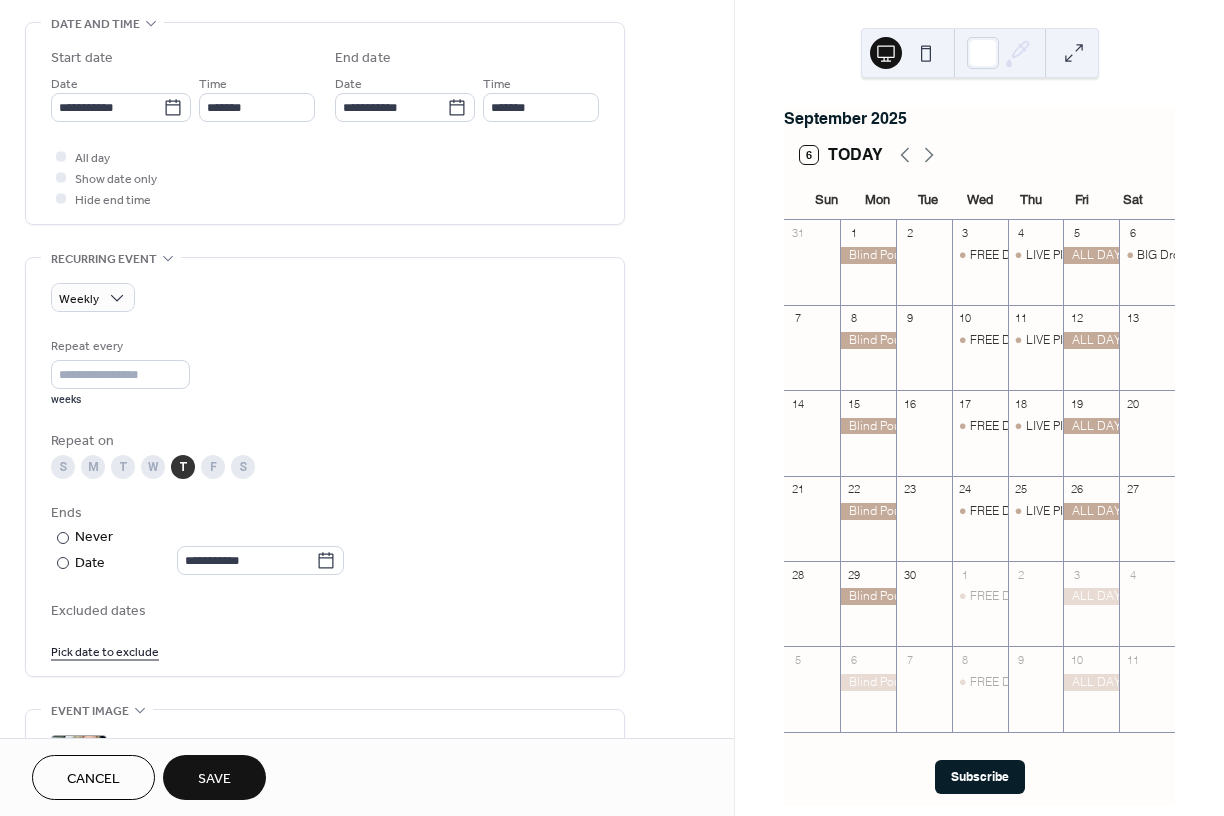 scroll, scrollTop: 657, scrollLeft: 0, axis: vertical 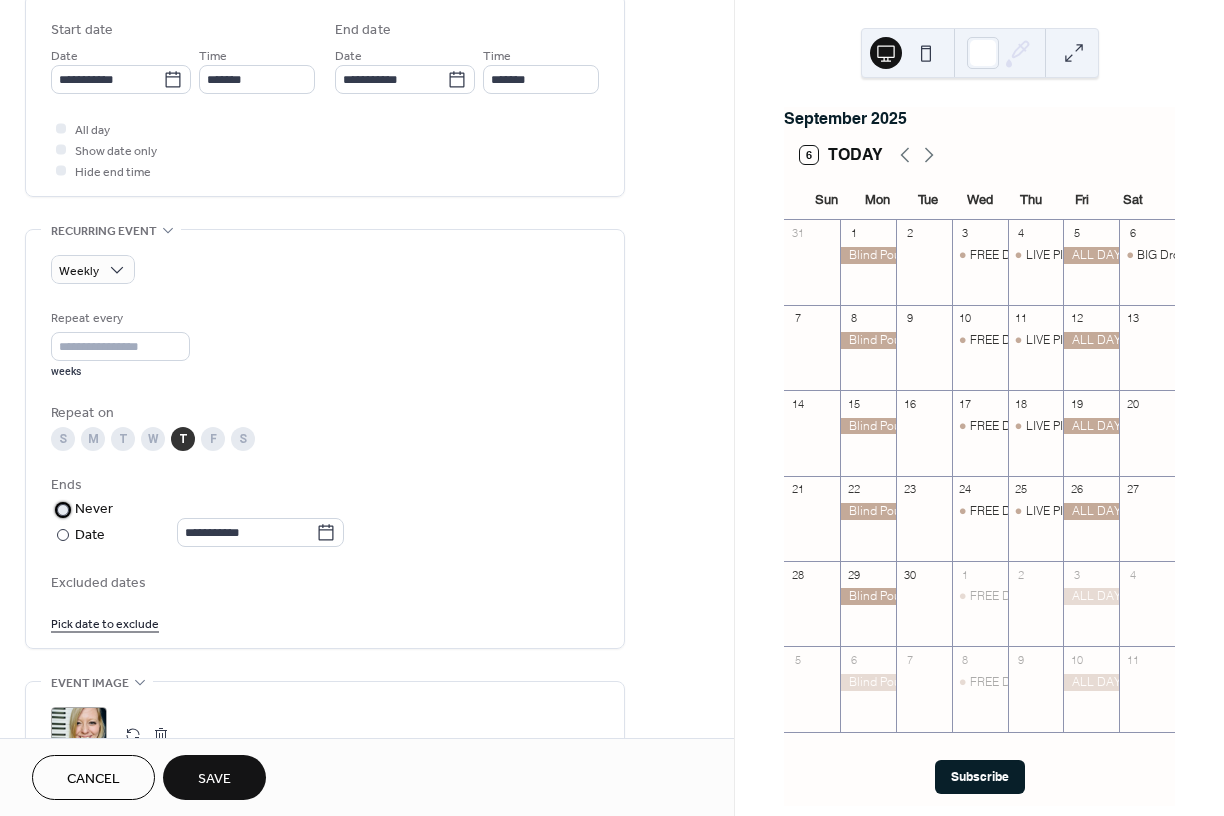 click at bounding box center [63, 510] 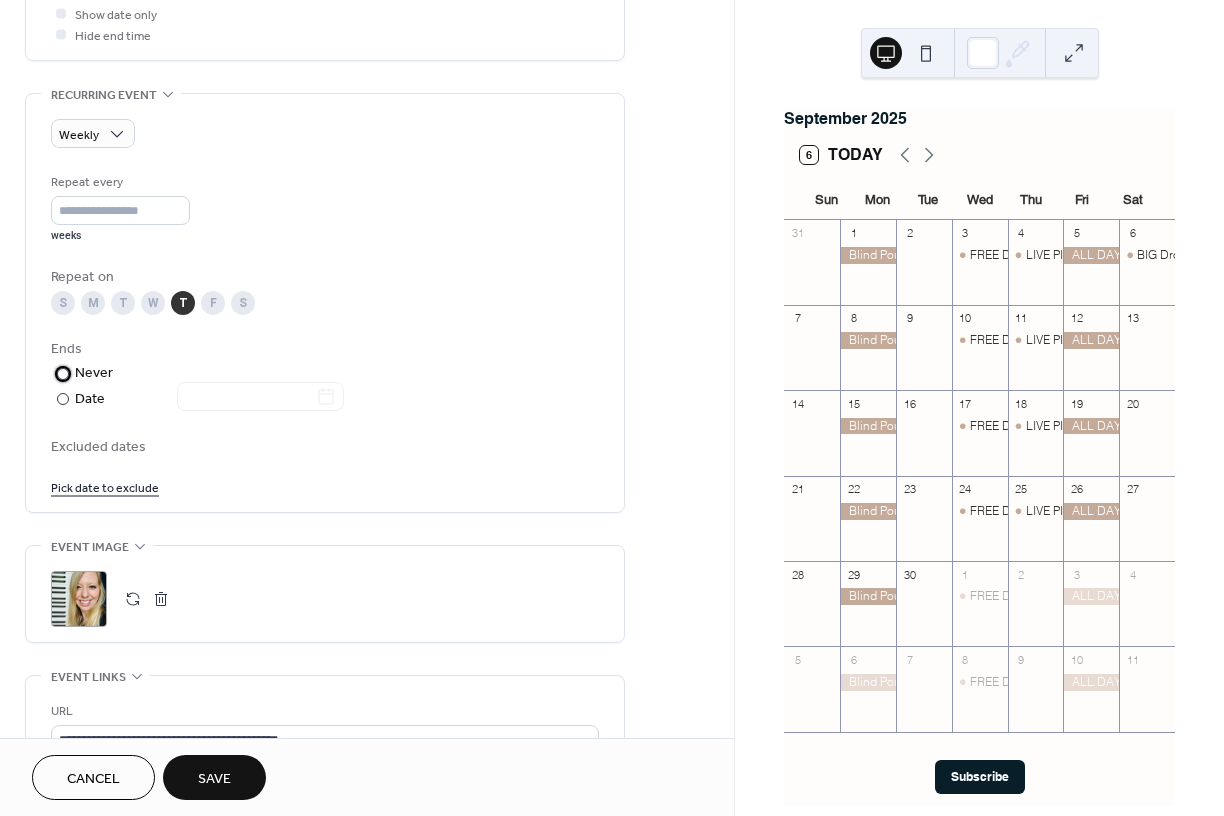 scroll, scrollTop: 814, scrollLeft: 0, axis: vertical 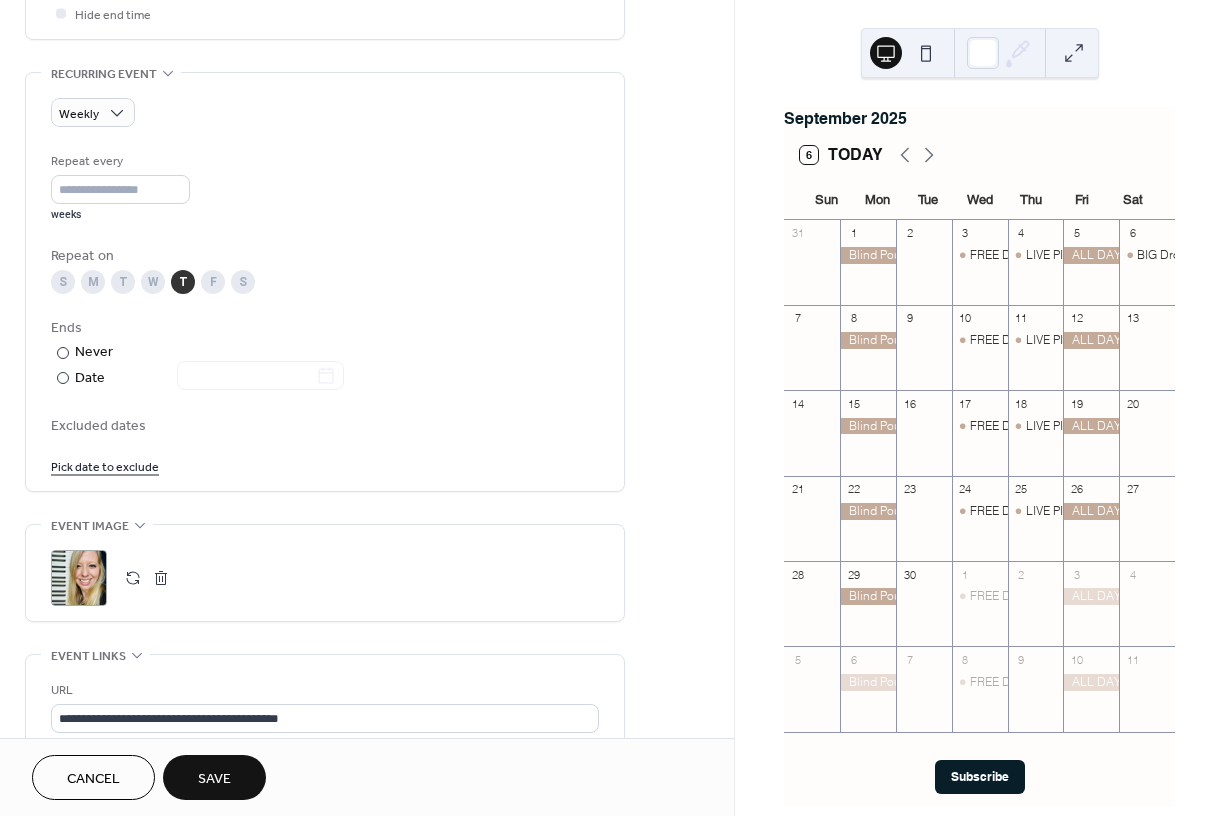 click on "Save" at bounding box center (214, 779) 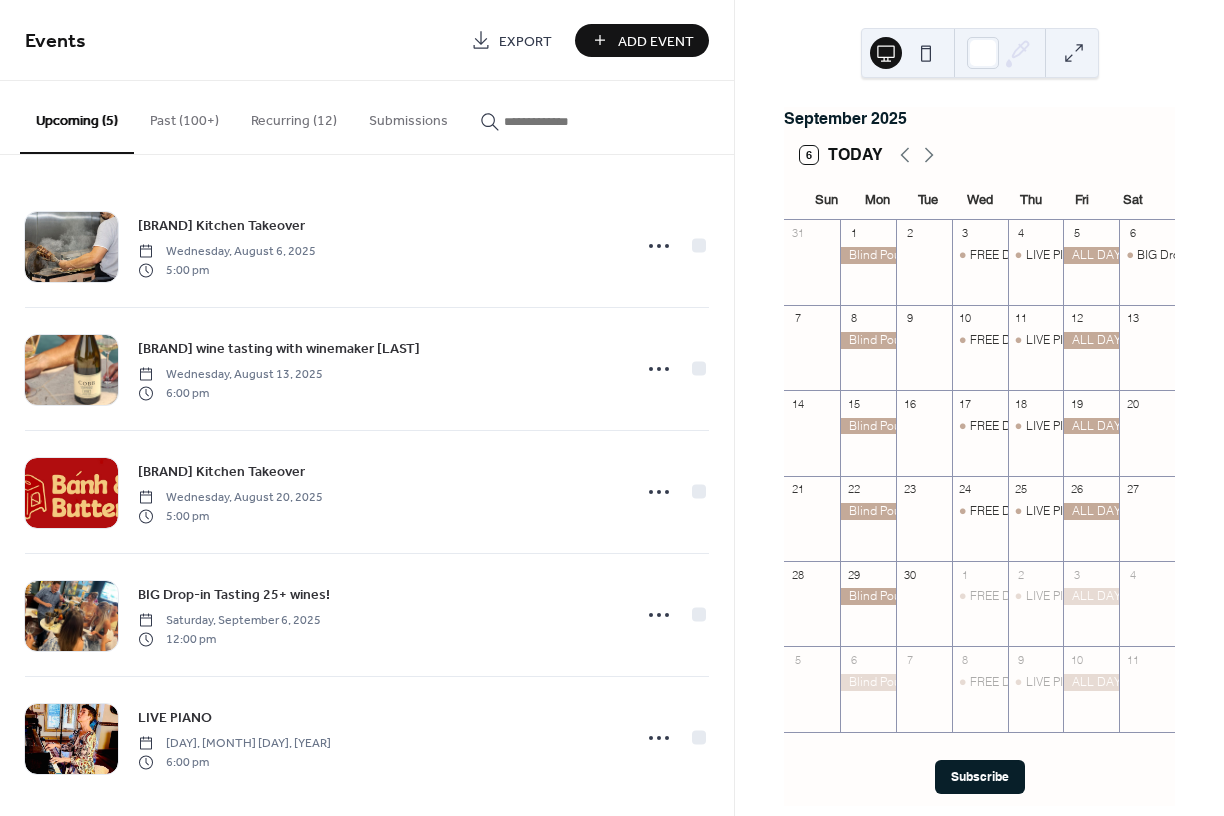 click at bounding box center [1074, 53] 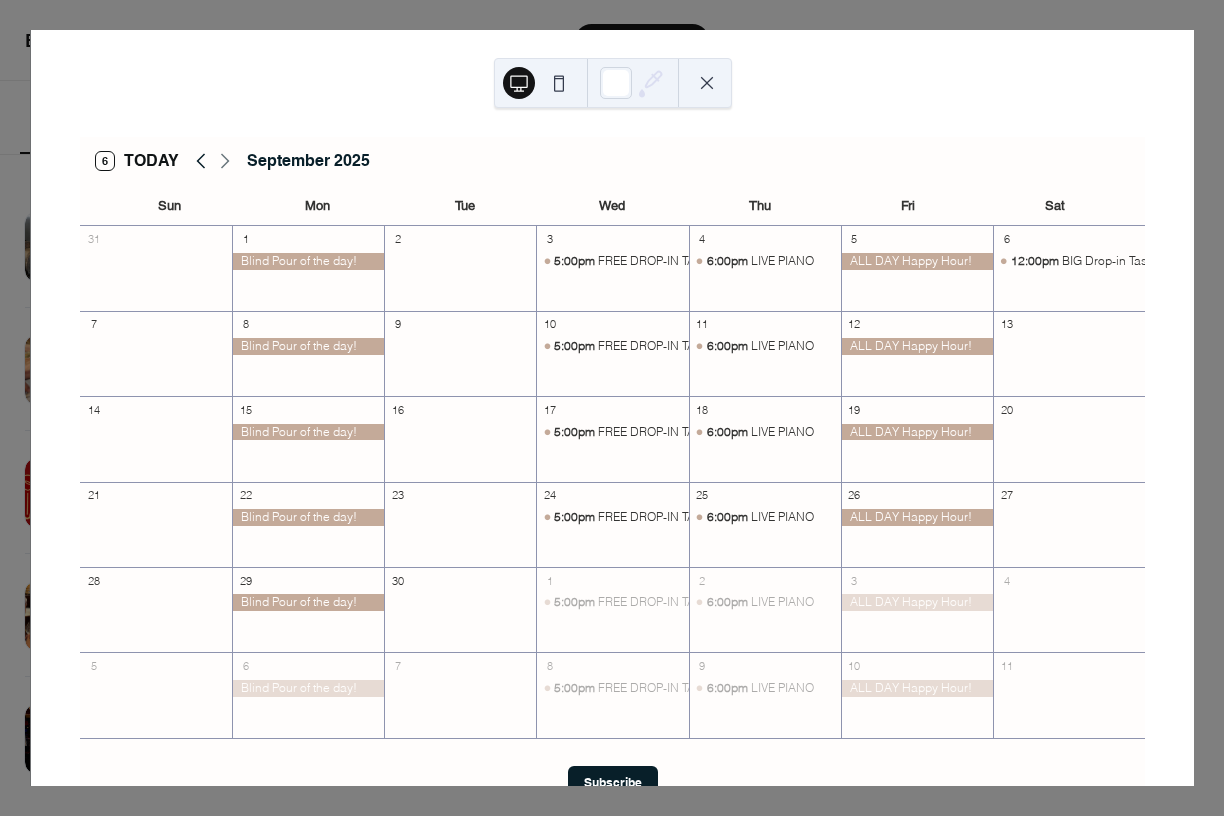 click 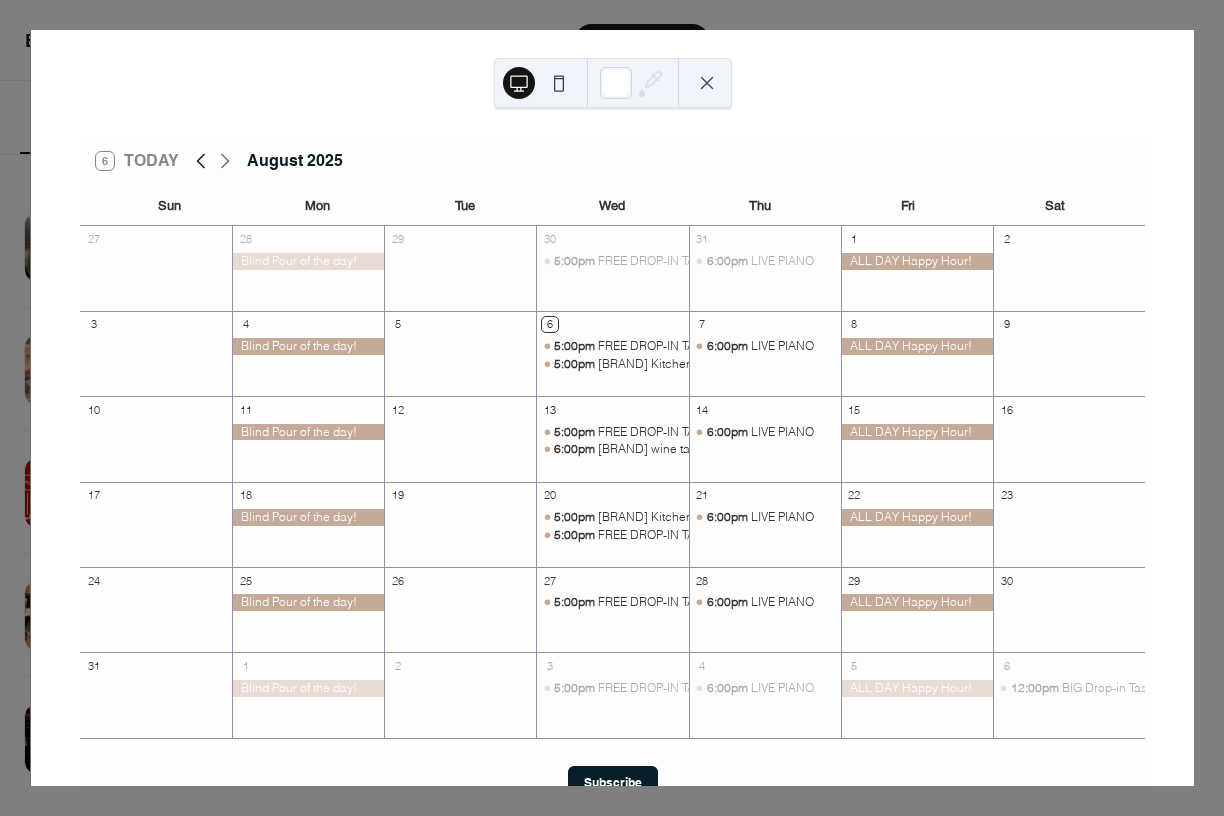 click 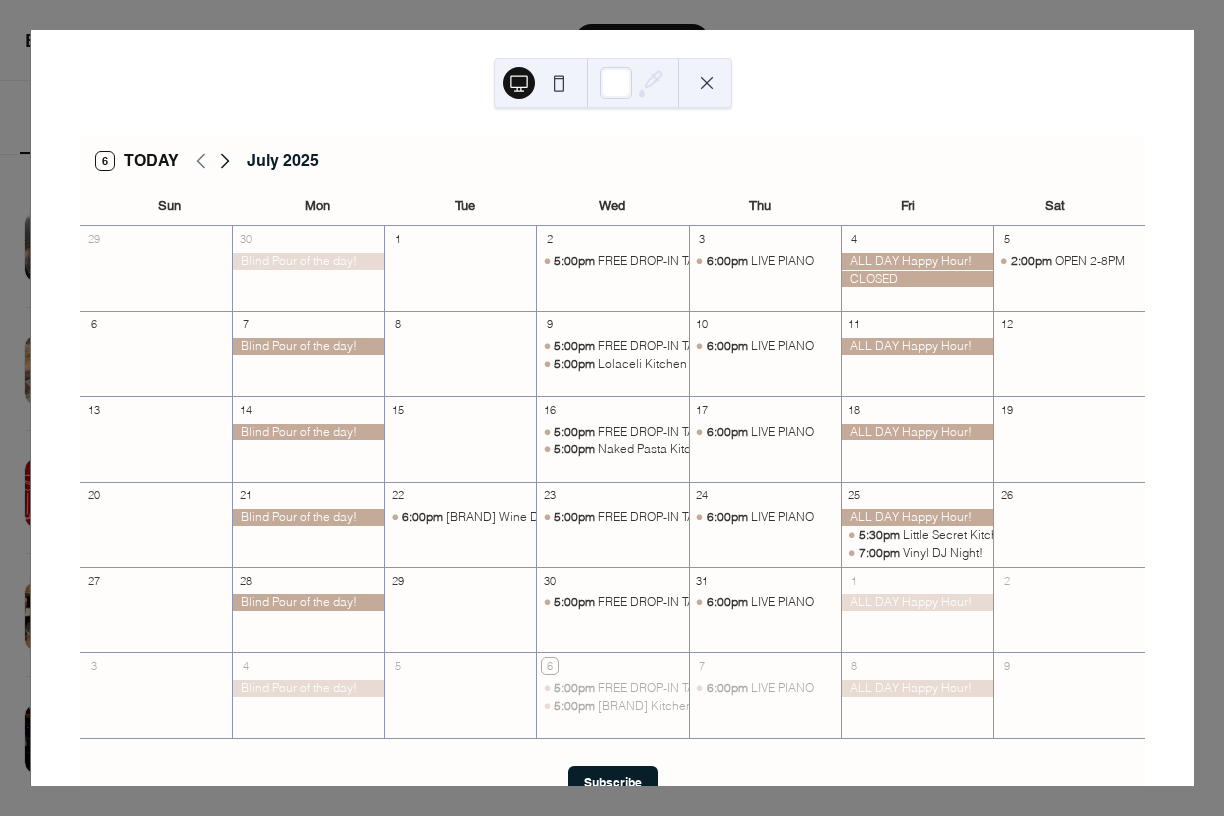 click 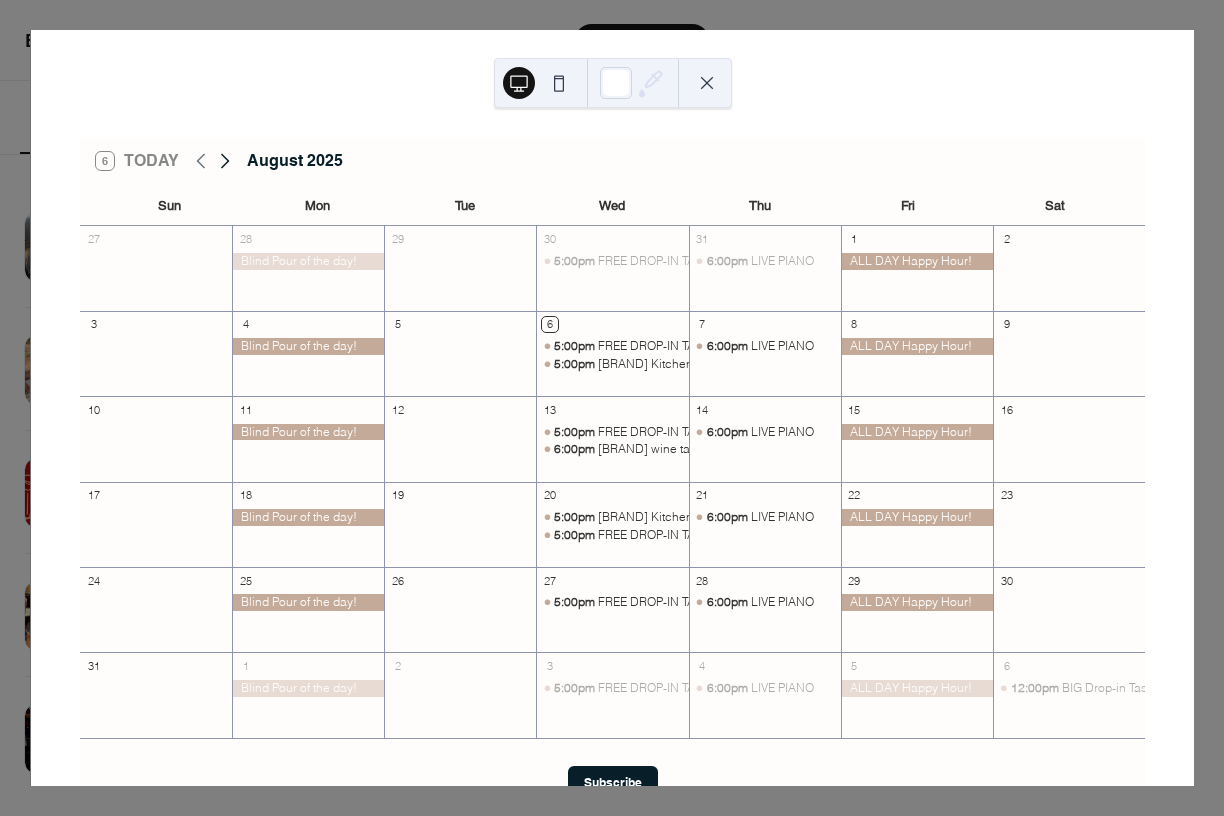 click 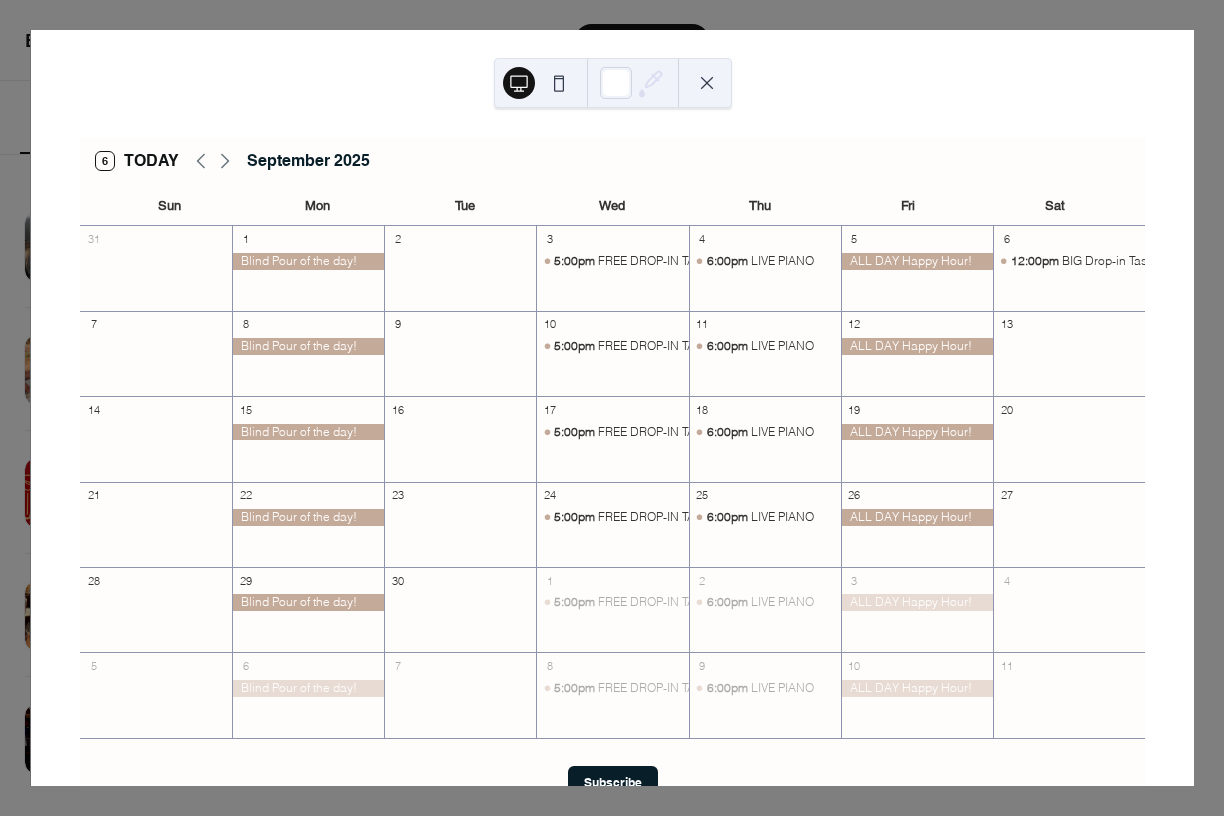click on "[TIME] LIVE PIANO" at bounding box center [765, 363] 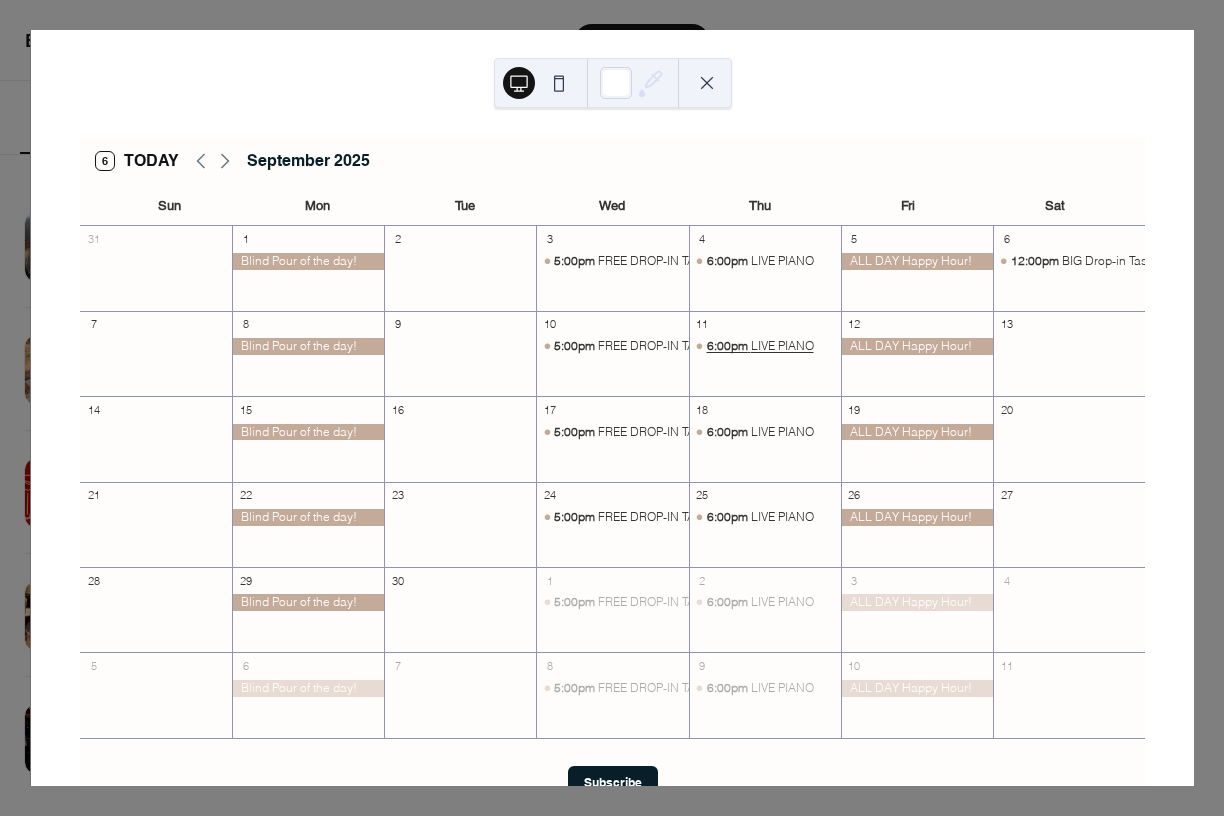 click on "LIVE PIANO" at bounding box center (782, 346) 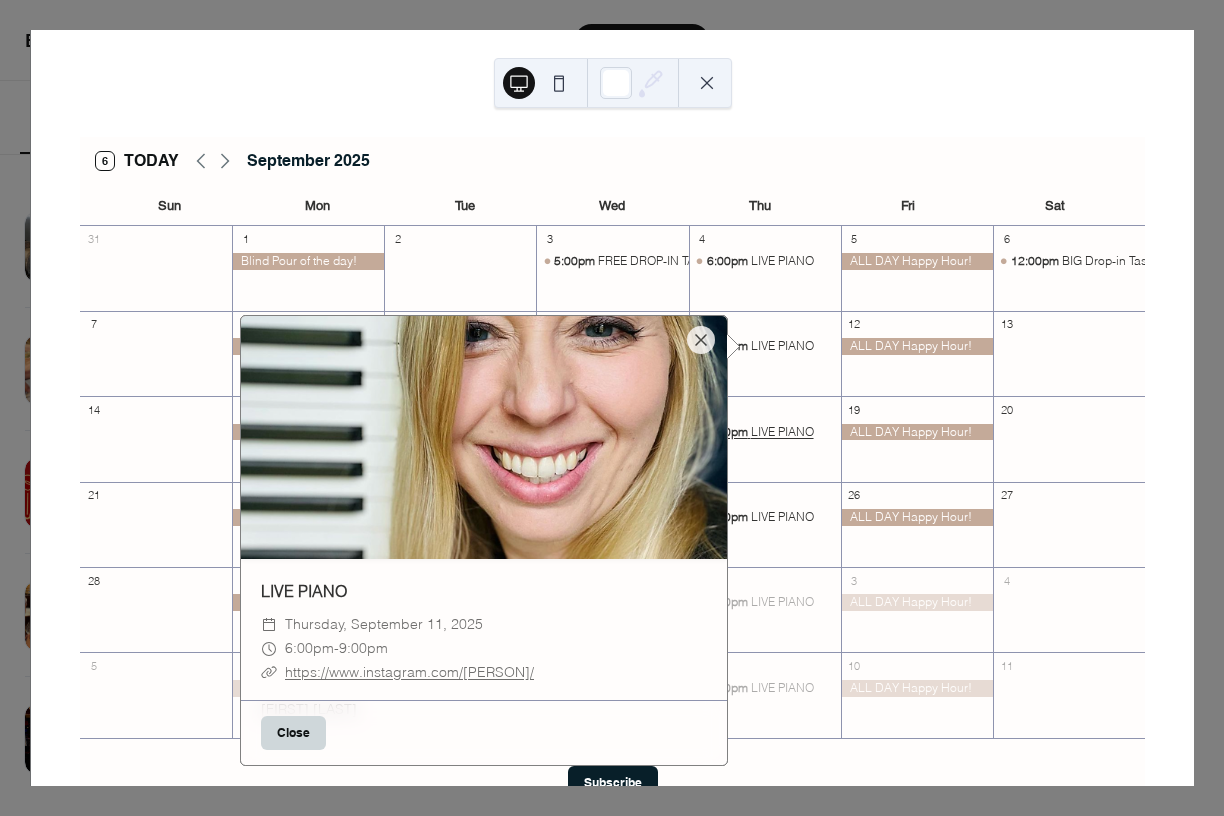click on "LIVE PIANO" at bounding box center [782, 432] 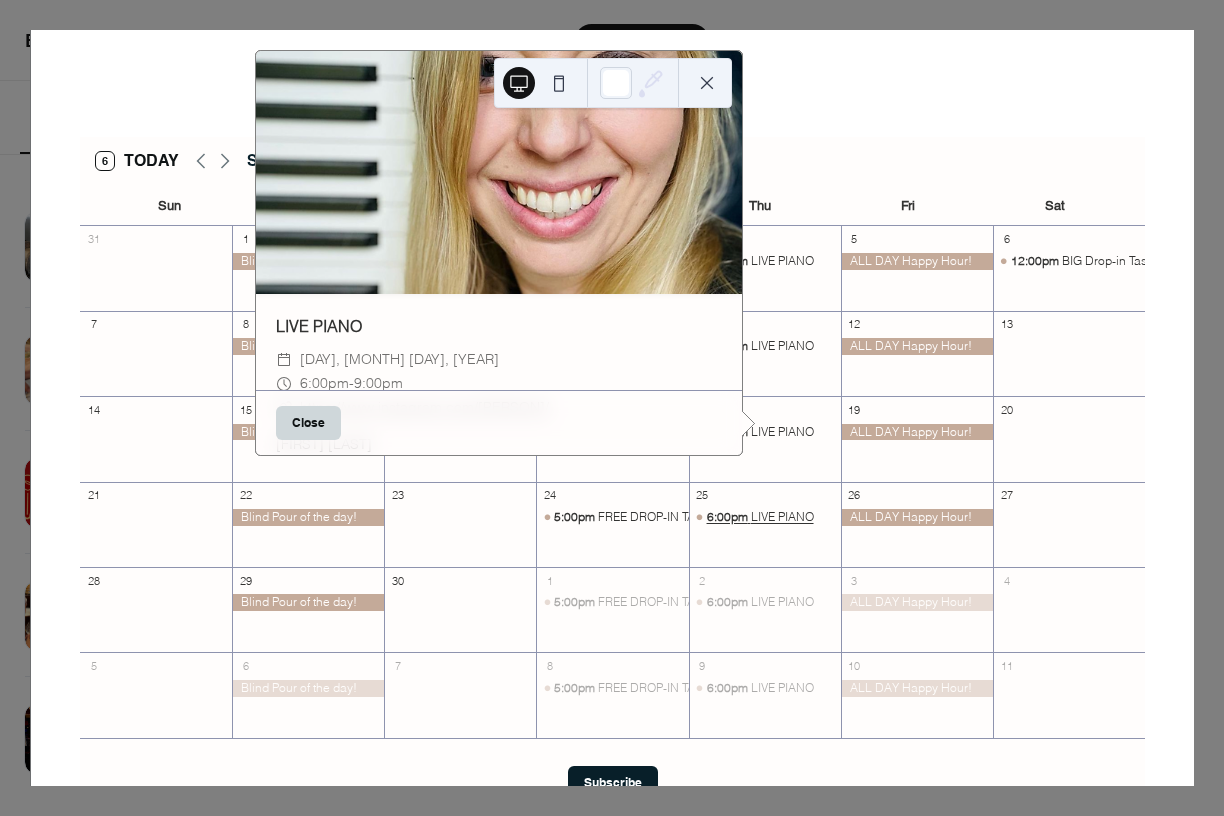 click on "LIVE PIANO" at bounding box center (782, 517) 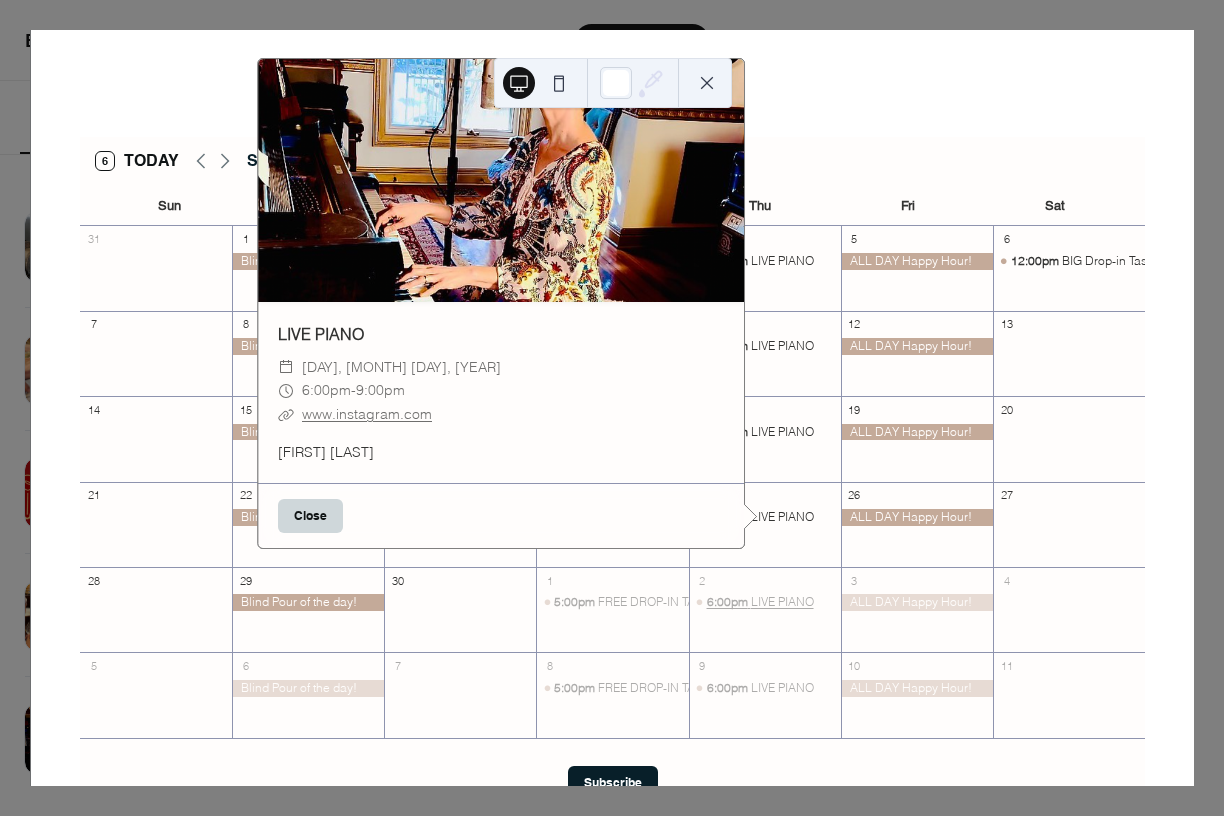 click on "LIVE PIANO" at bounding box center [782, 602] 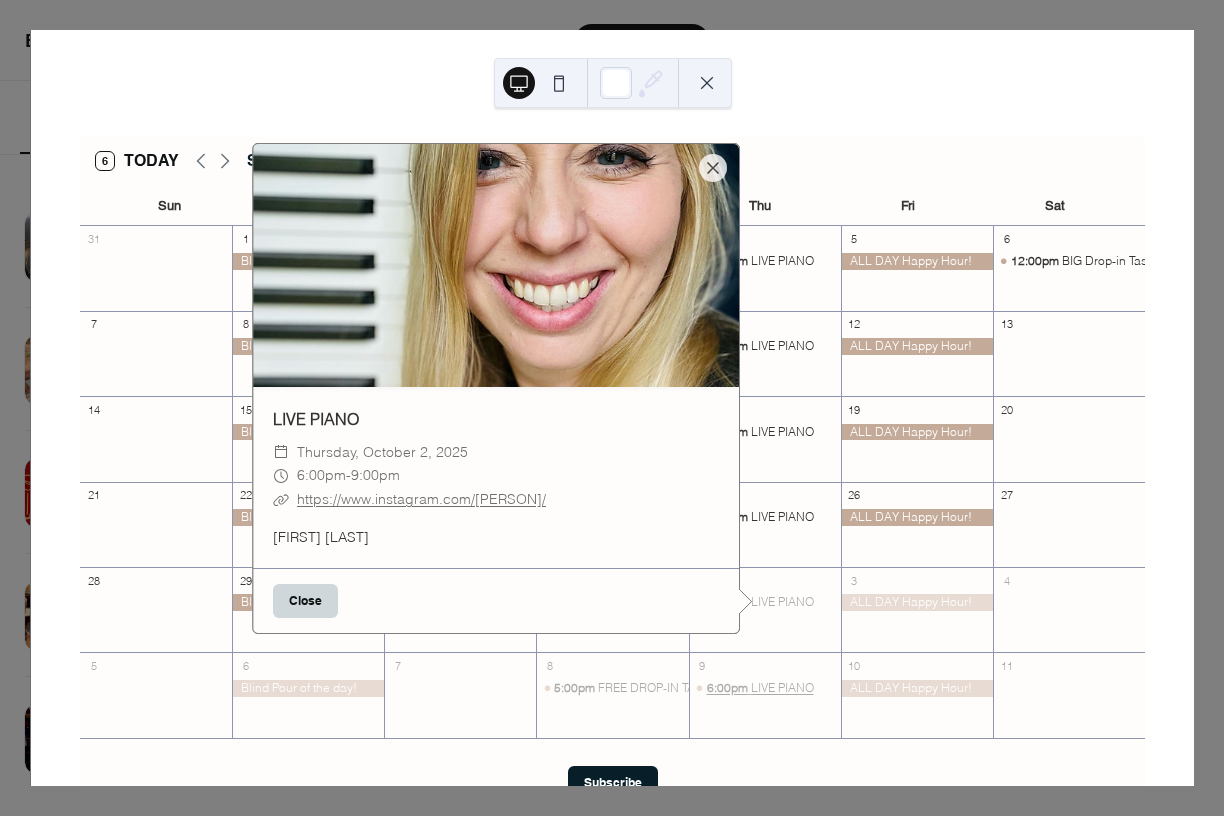 click on "LIVE PIANO" at bounding box center [782, 688] 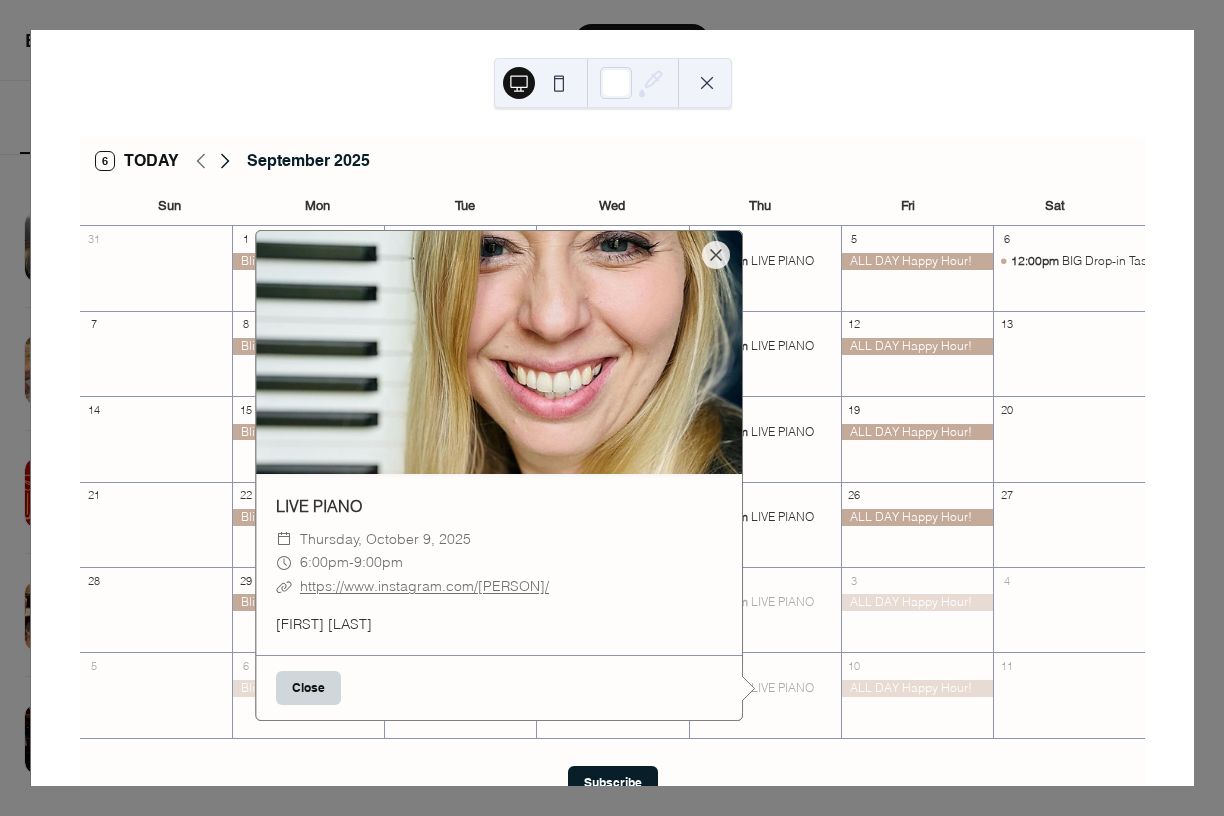 click 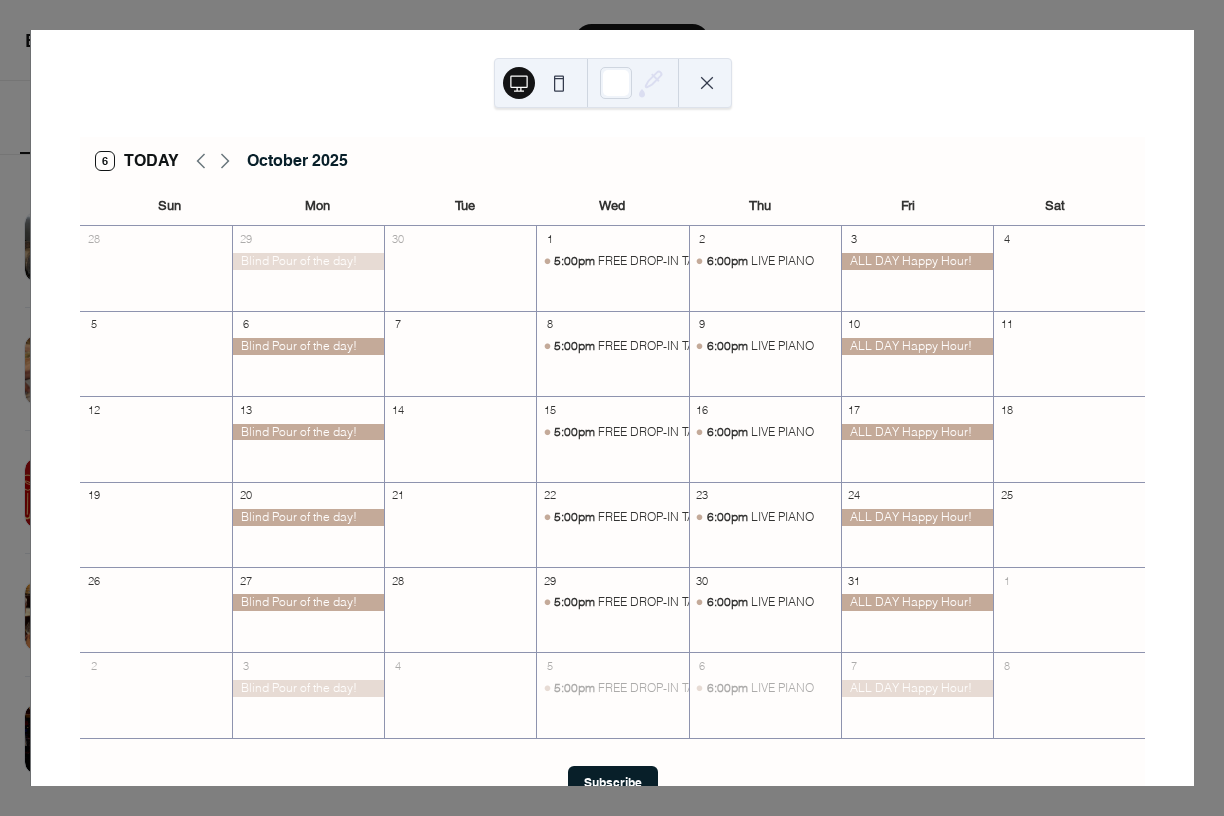 click at bounding box center (707, 83) 